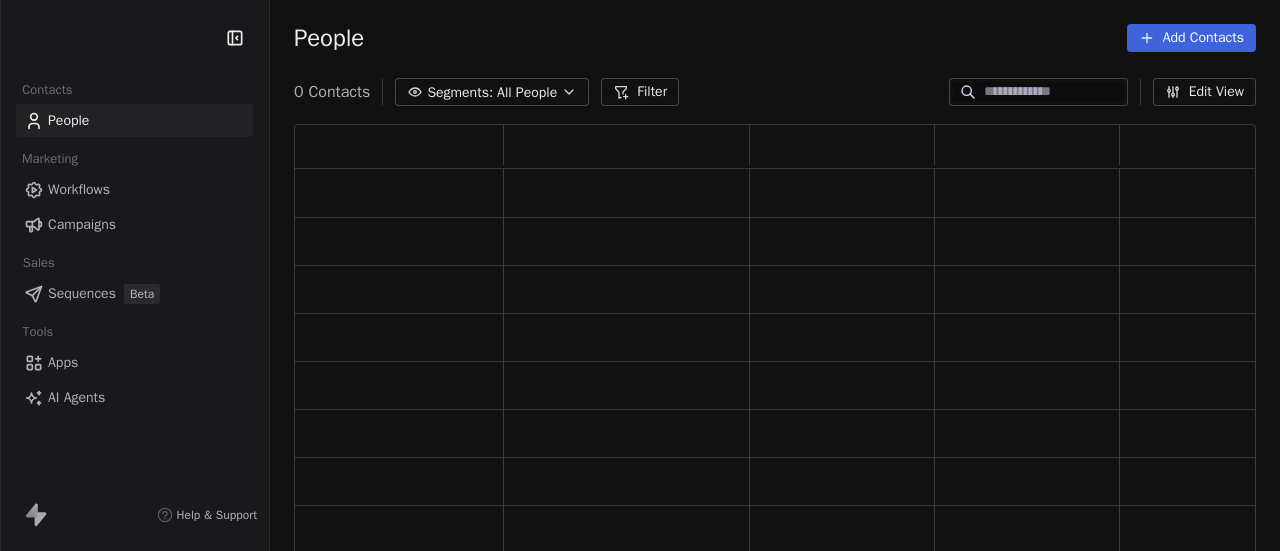 scroll, scrollTop: 0, scrollLeft: 0, axis: both 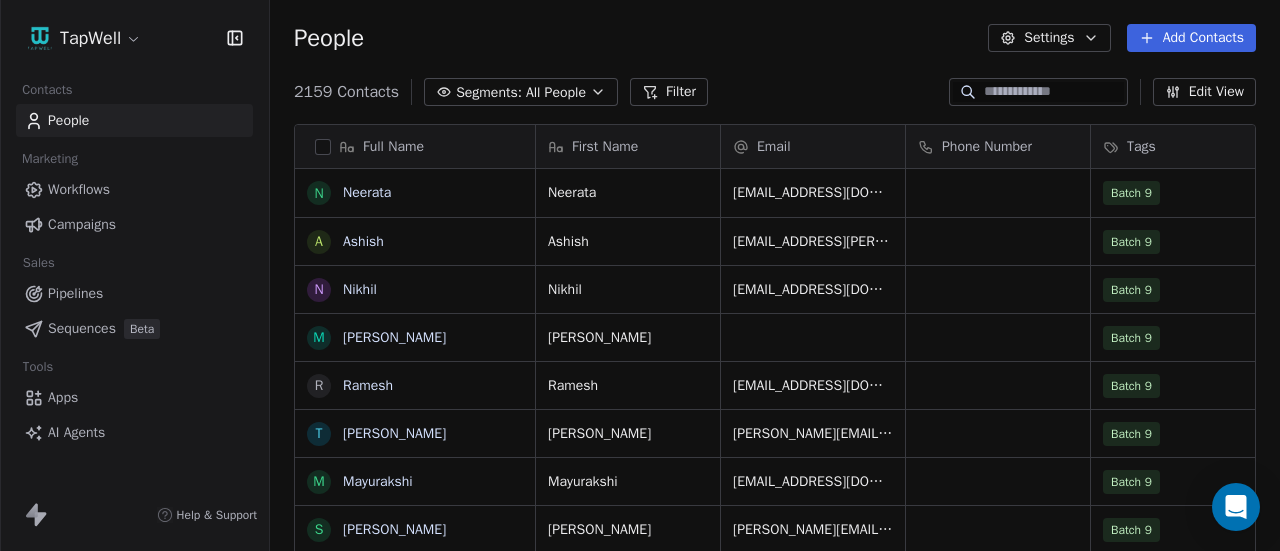 click on "Campaigns" at bounding box center [82, 224] 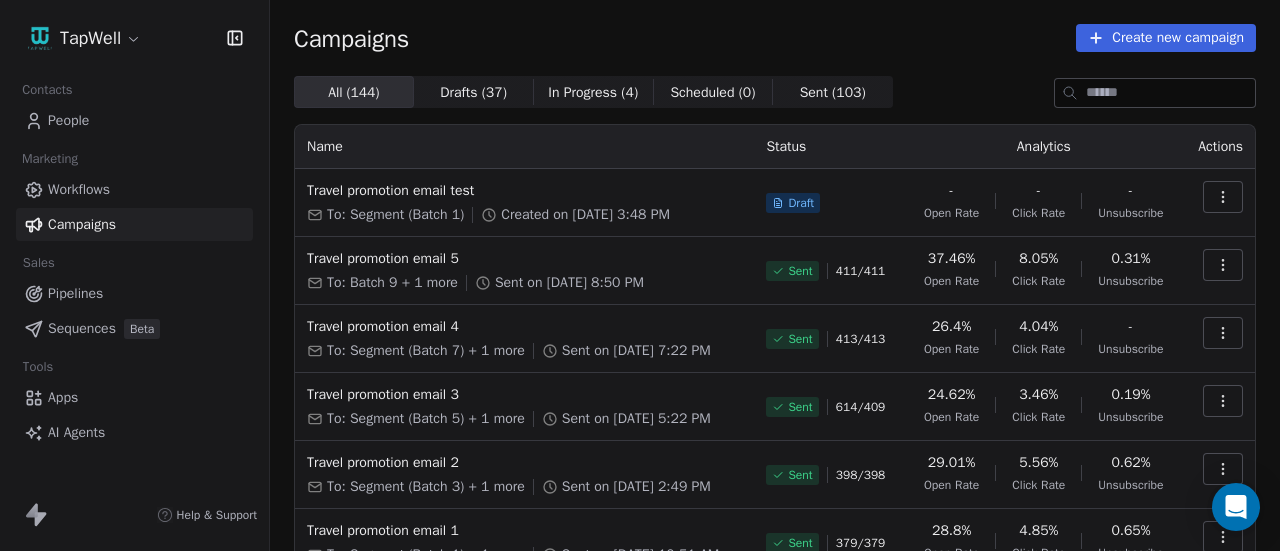 click 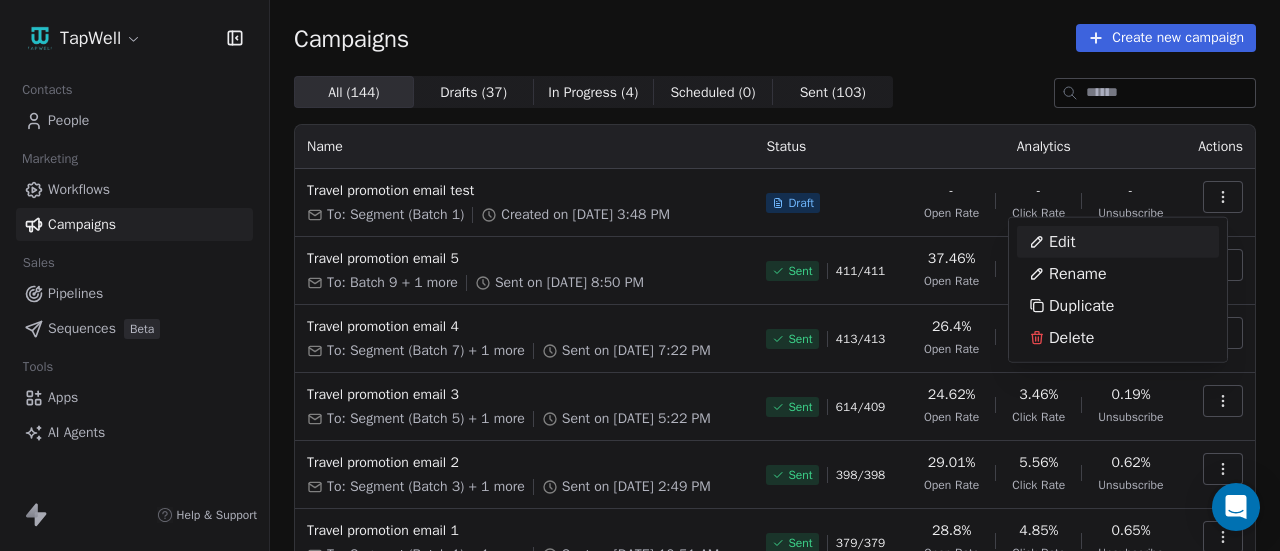 click on "TapWell Contacts People Marketing Workflows Campaigns Sales Pipelines Sequences Beta Tools Apps AI Agents Help & Support Campaigns  Create new campaign All ( 144 ) All ( 144 ) Drafts ( 37 ) Drafts ( 37 ) In Progress ( 4 ) In Progress ( 4 ) Scheduled ( 0 ) Scheduled ( 0 ) Sent ( 103 ) Sent ( 103 ) Name Status Analytics Actions Travel promotion email test To: Segment (Batch 1)  Created on Jul 8, 2025, 3:48 PM Draft - Open Rate - Click Rate - Unsubscribe Travel promotion email 5 To: Batch 9 + 1 more Sent on Jul 3, 2025, 8:50 PM Sent 411 / 411 37.46% Open Rate 8.05% Click Rate 0.31% Unsubscribe Travel promotion email 4 To: Segment (Batch 7) + 1 more Sent on Jul 3, 2025, 7:22 PM Sent 413 / 413 26.4% Open Rate 4.04% Click Rate - Unsubscribe Travel promotion email 3 To: Segment (Batch 5) + 1 more Sent on Jul 3, 2025, 5:22 PM Sent 614 / 409 24.62% Open Rate 3.46% Click Rate 0.19% Unsubscribe Travel promotion email 2 To: Segment (Batch 3) + 1 more Sent on Jul 3, 2025, 2:49 PM Sent 398 / 398 29.01% Open Rate 5.56% /" at bounding box center [640, 275] 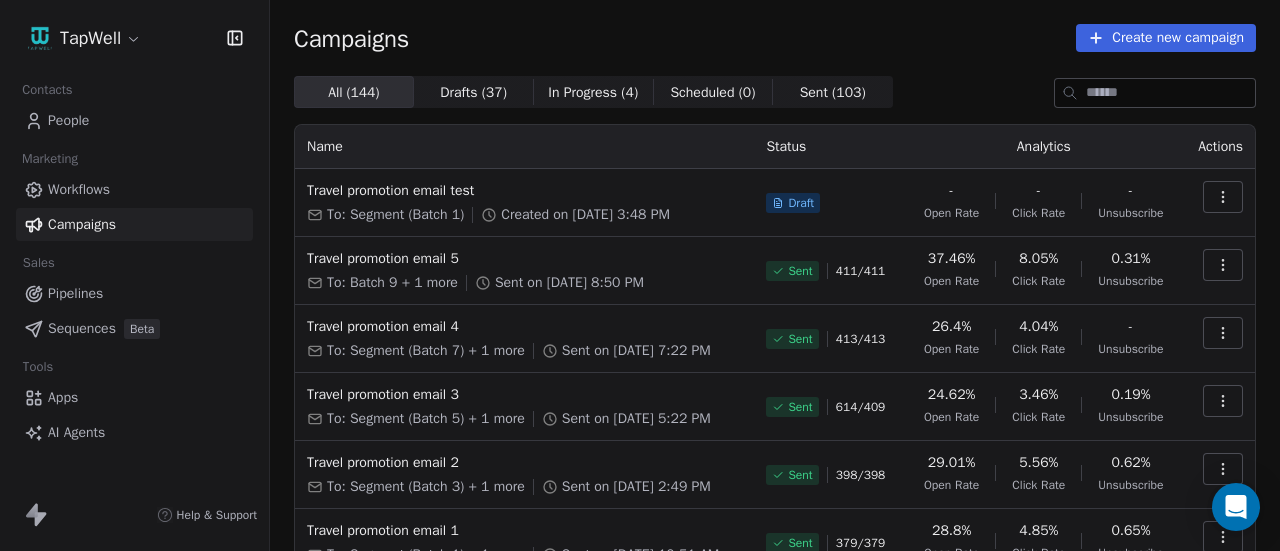 click at bounding box center (1223, 197) 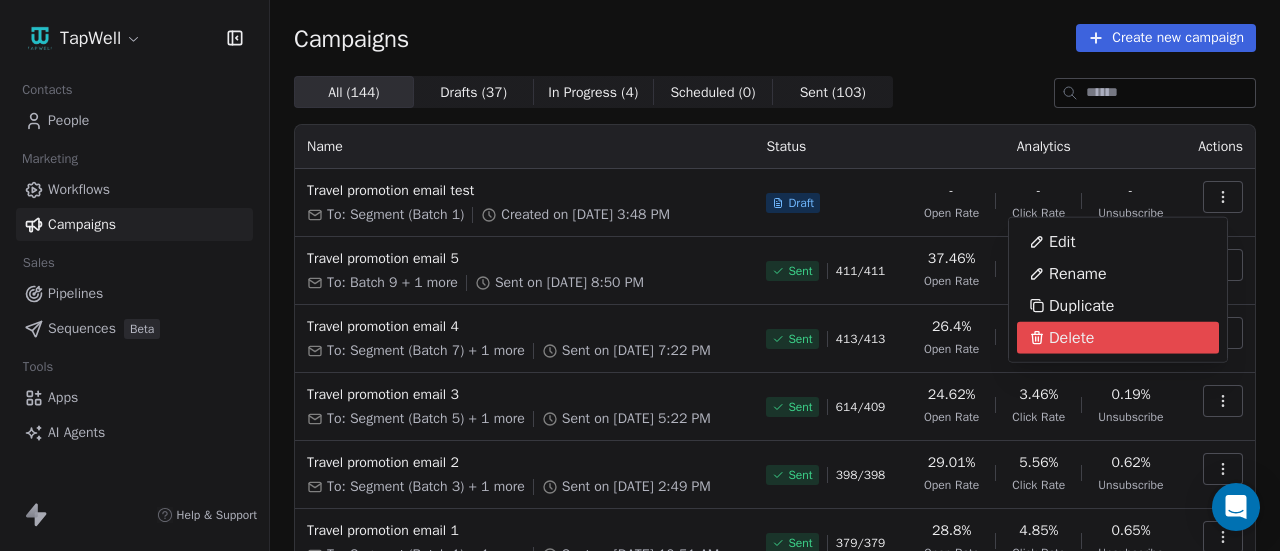 click on "Delete" at bounding box center (1071, 338) 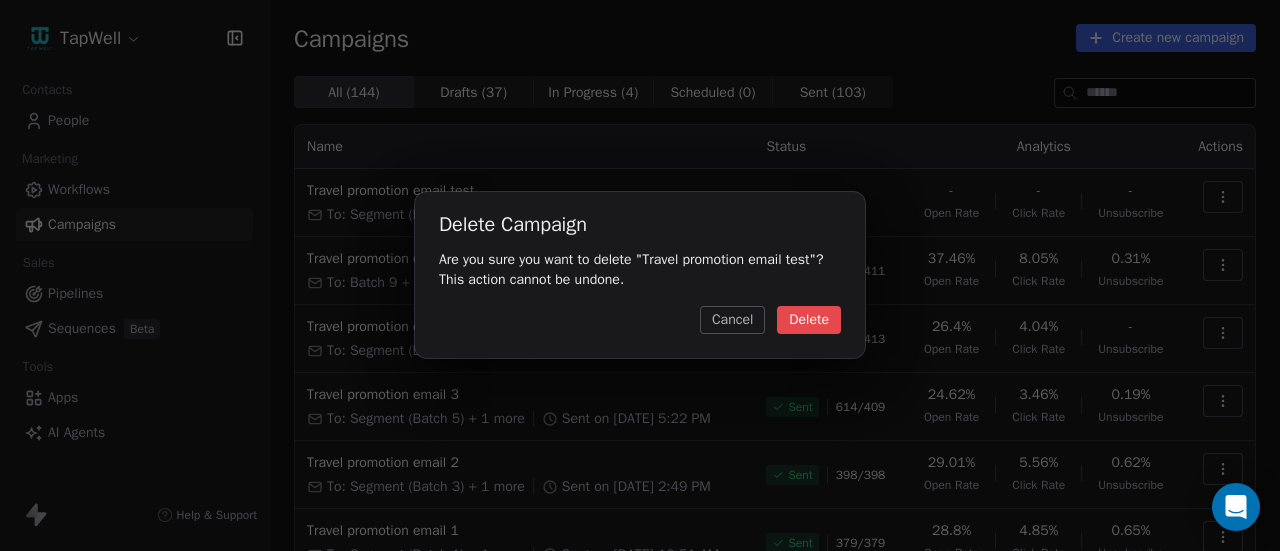 click on "Delete" at bounding box center [809, 320] 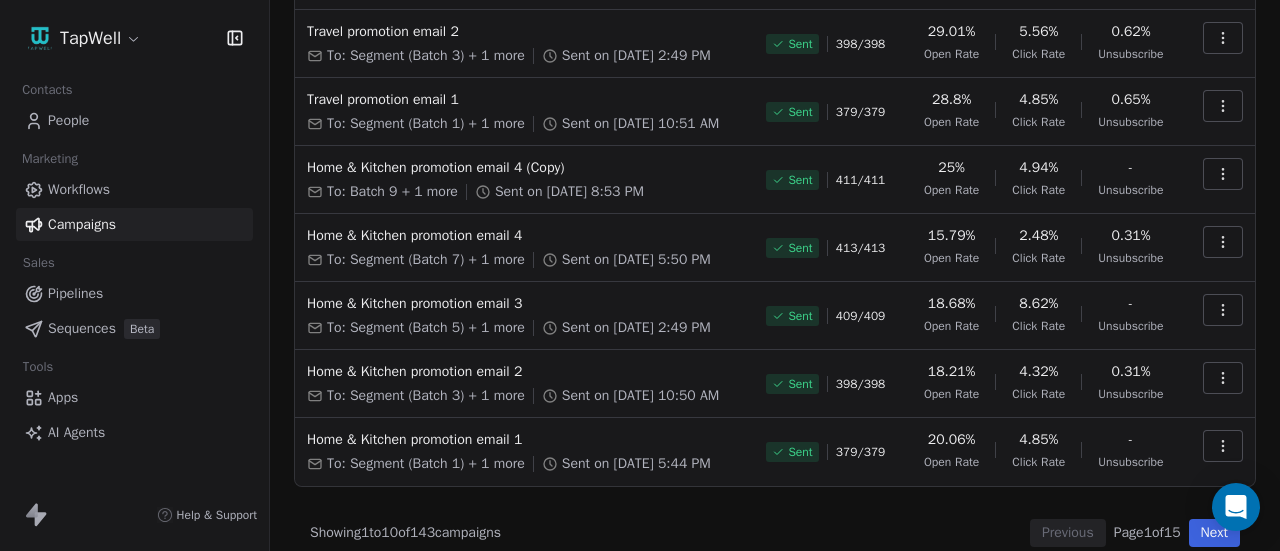 scroll, scrollTop: 365, scrollLeft: 0, axis: vertical 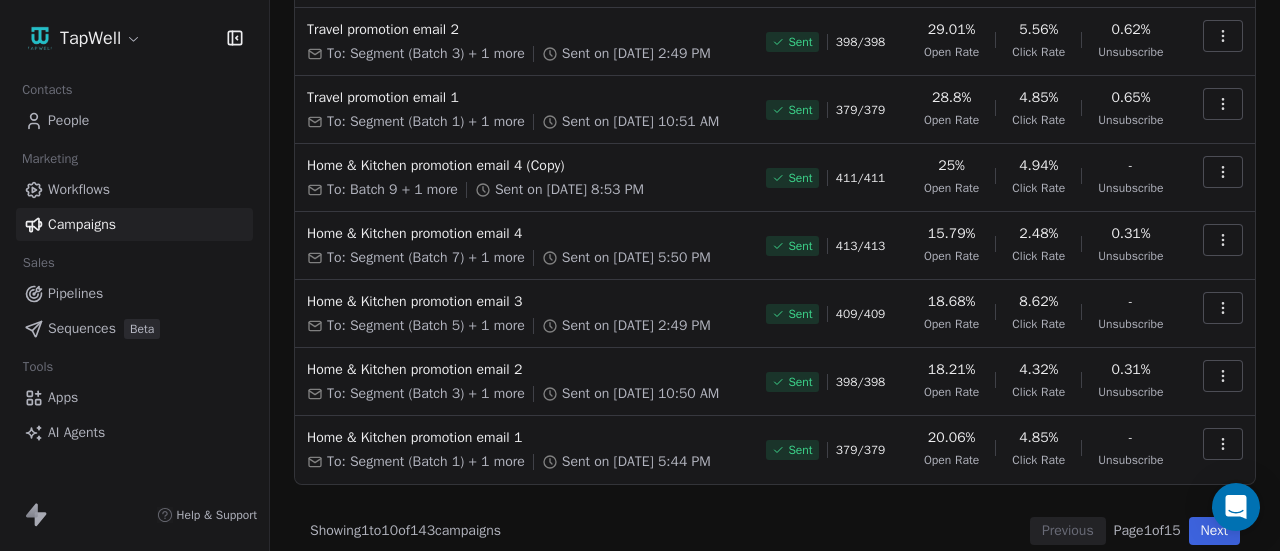click 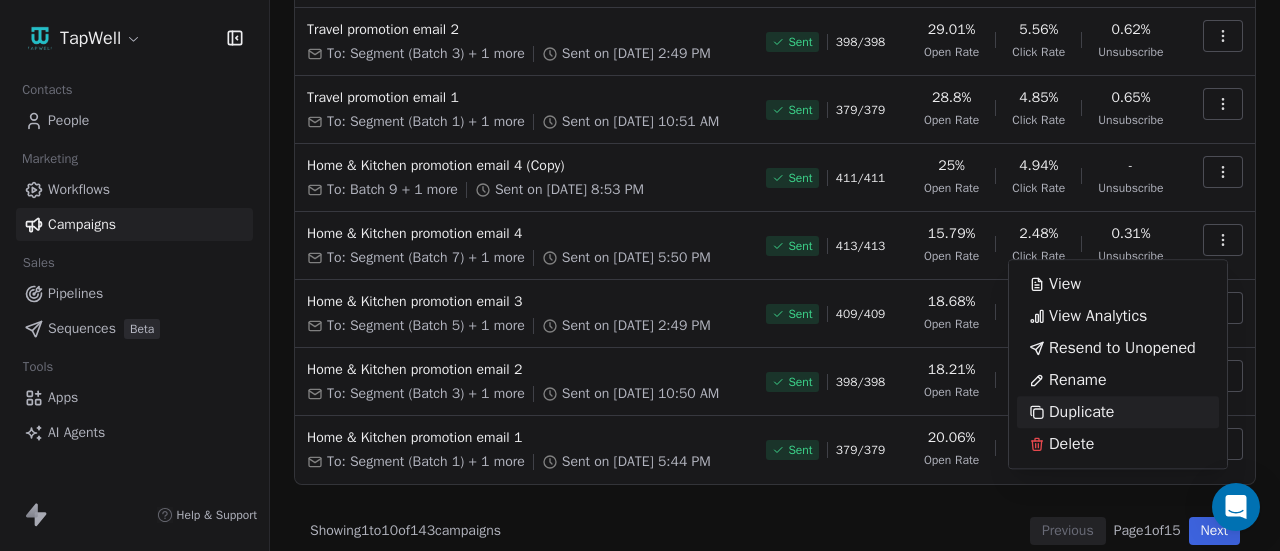 click on "Duplicate" at bounding box center [1081, 412] 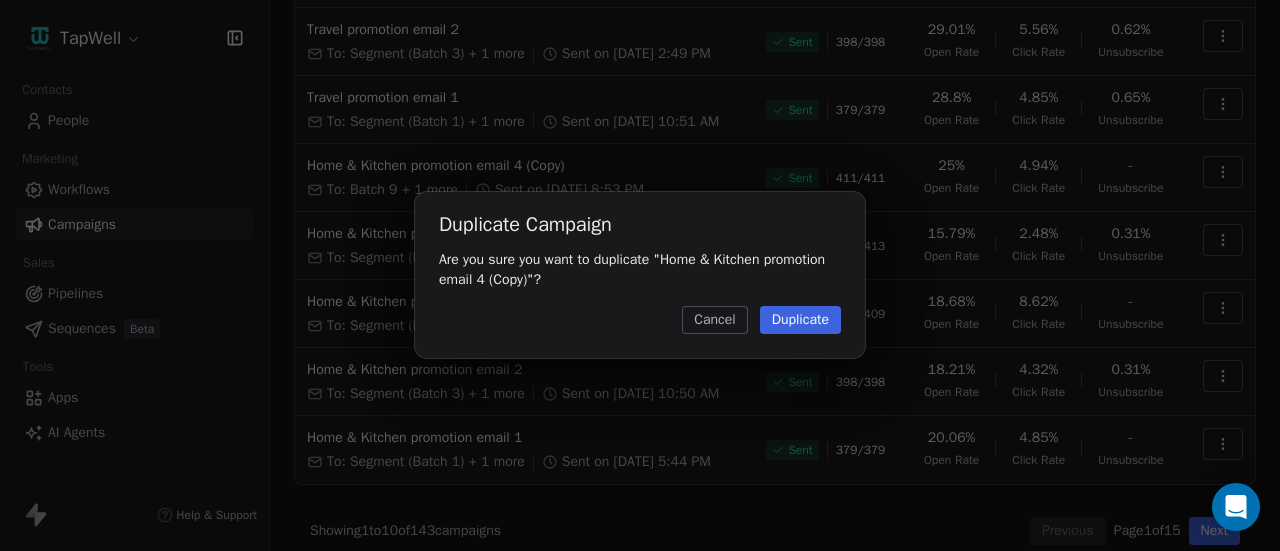 click on "Duplicate" at bounding box center [800, 320] 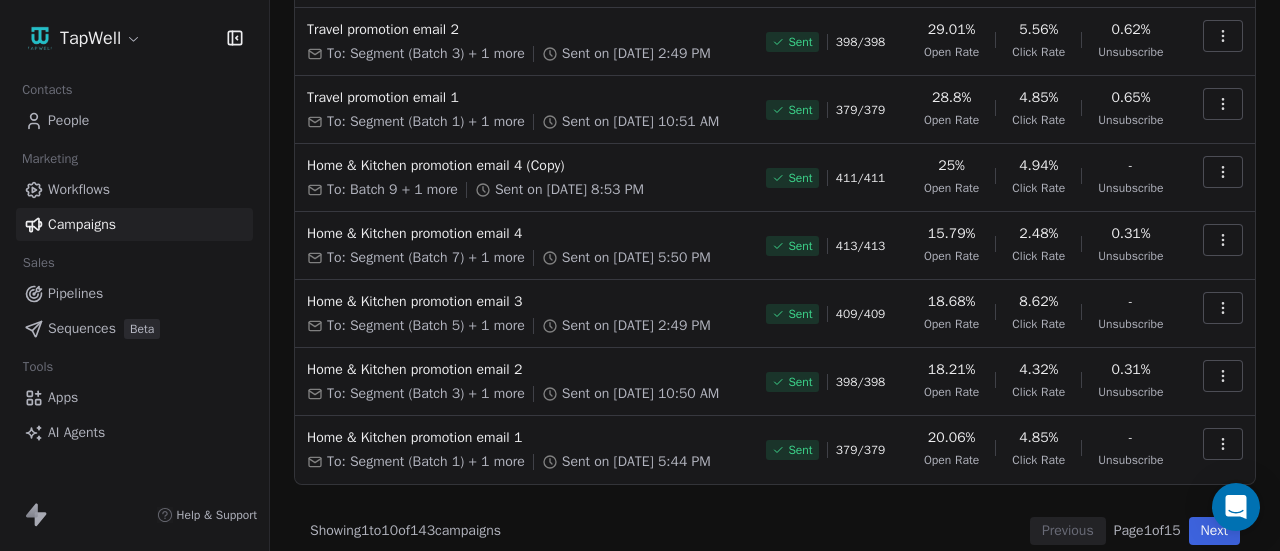 scroll, scrollTop: 0, scrollLeft: 0, axis: both 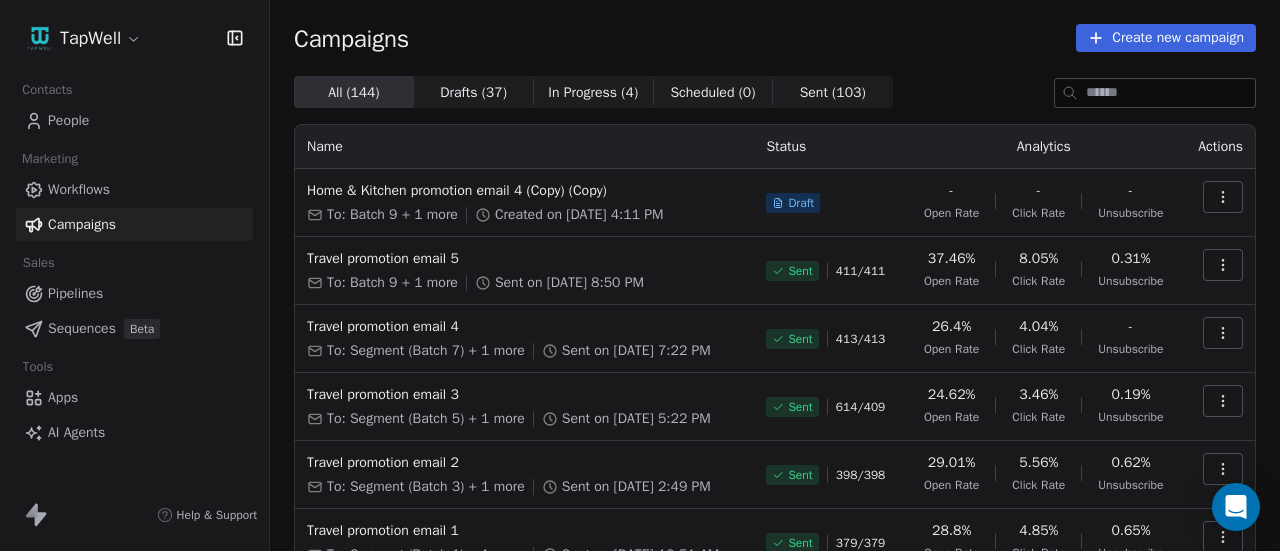 click on "To: Batch 9 + 1 more Created on Jul 9, 2025, 4:11 PM" at bounding box center (524, 215) 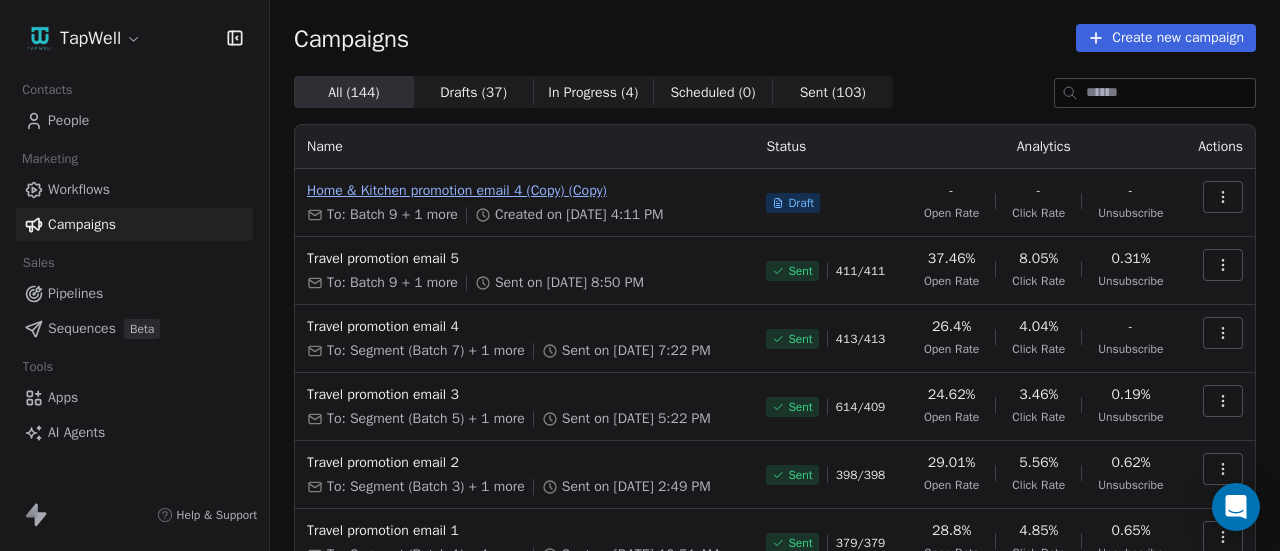 click on "Home & Kitchen promotion email 4 (Copy) (Copy)" at bounding box center (524, 191) 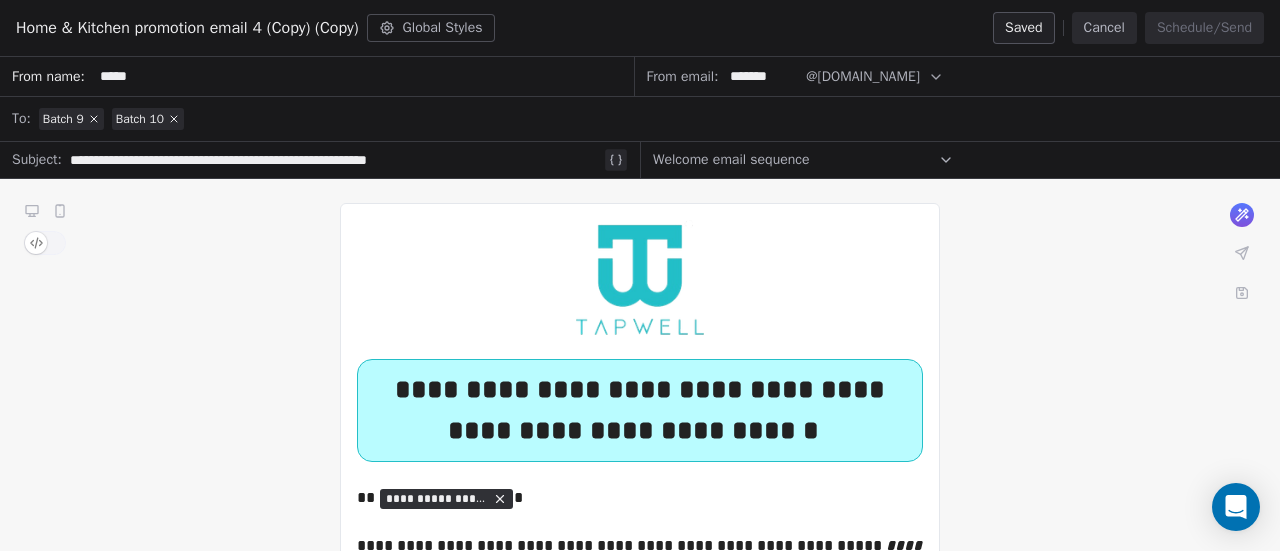 click on "Welcome email sequence" at bounding box center (803, 160) 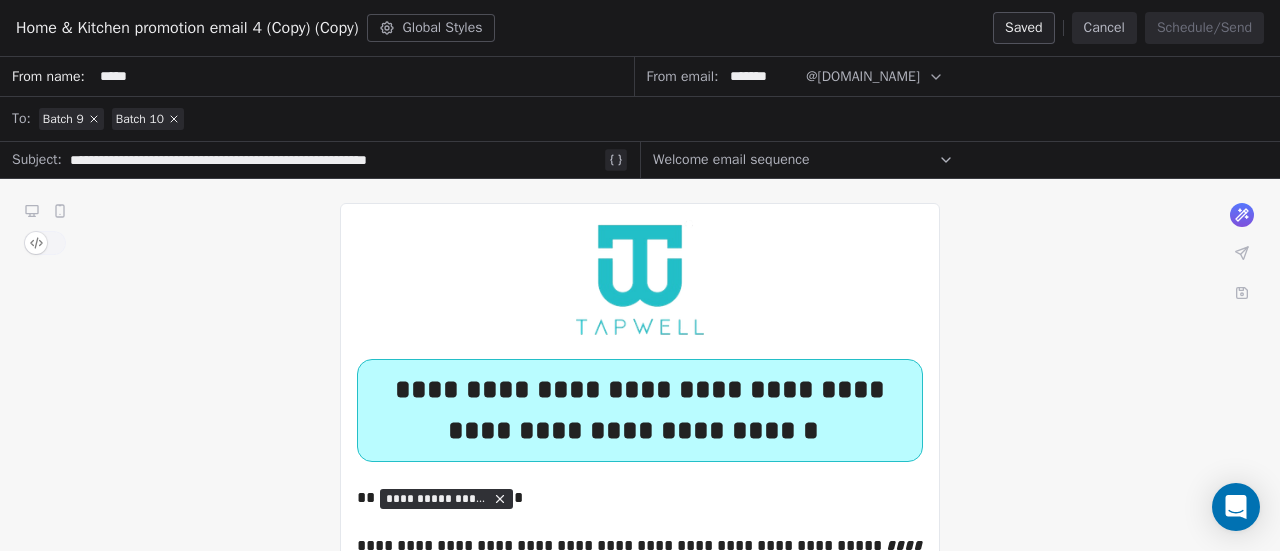 click on "Welcome email sequence" at bounding box center (803, 160) 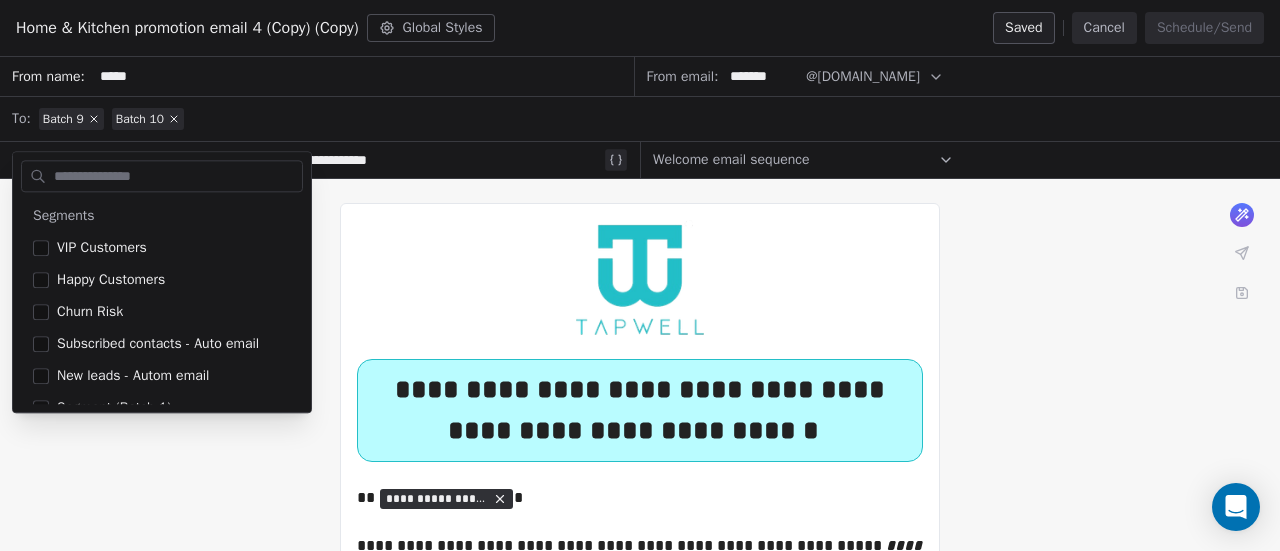 scroll, scrollTop: 275, scrollLeft: 0, axis: vertical 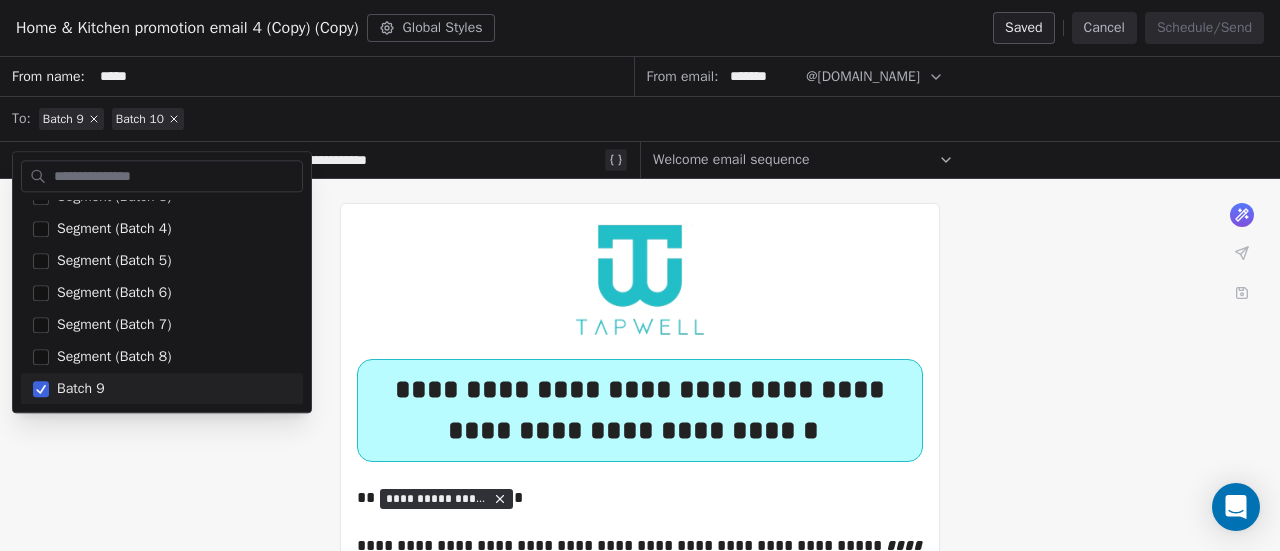 click on "Batch 9 Batch 10" at bounding box center (653, 119) 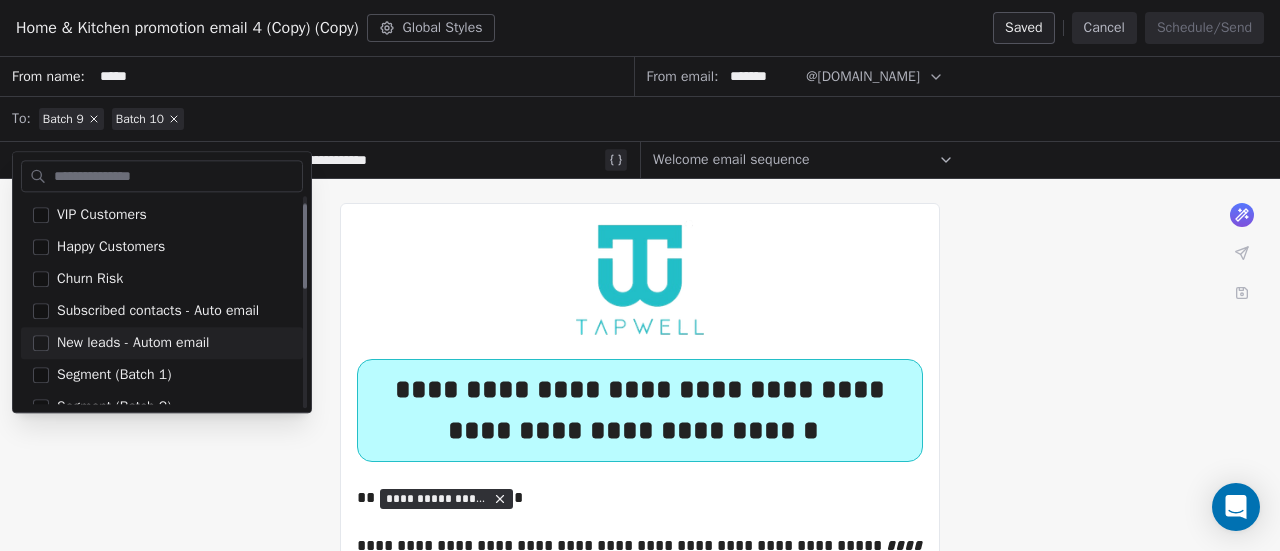 scroll, scrollTop: 13, scrollLeft: 0, axis: vertical 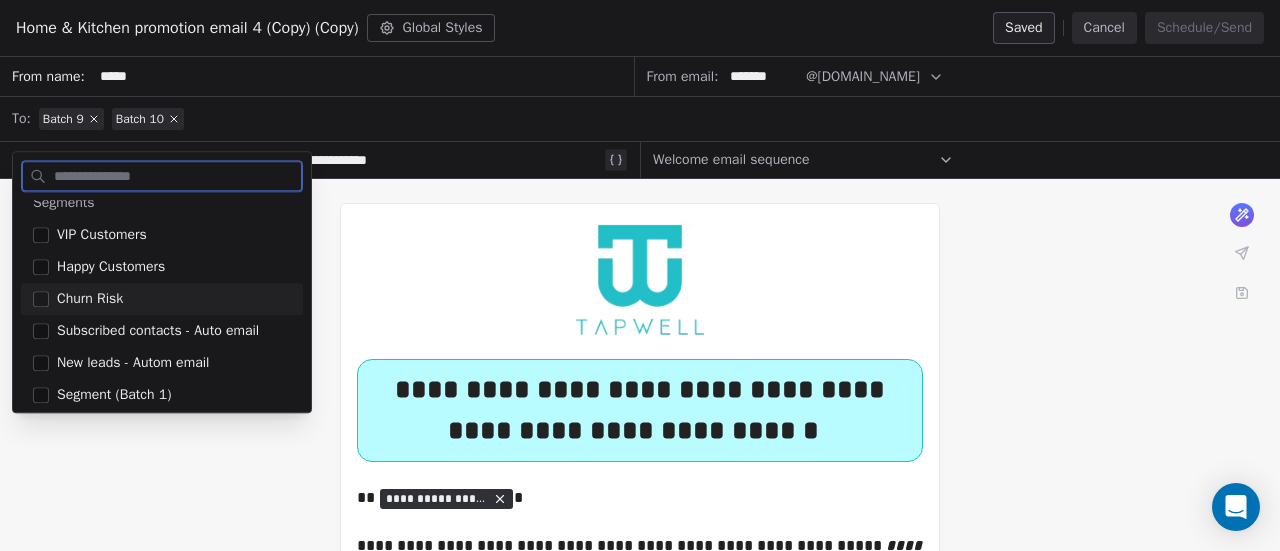 click on "Churn Risk" at bounding box center [162, 299] 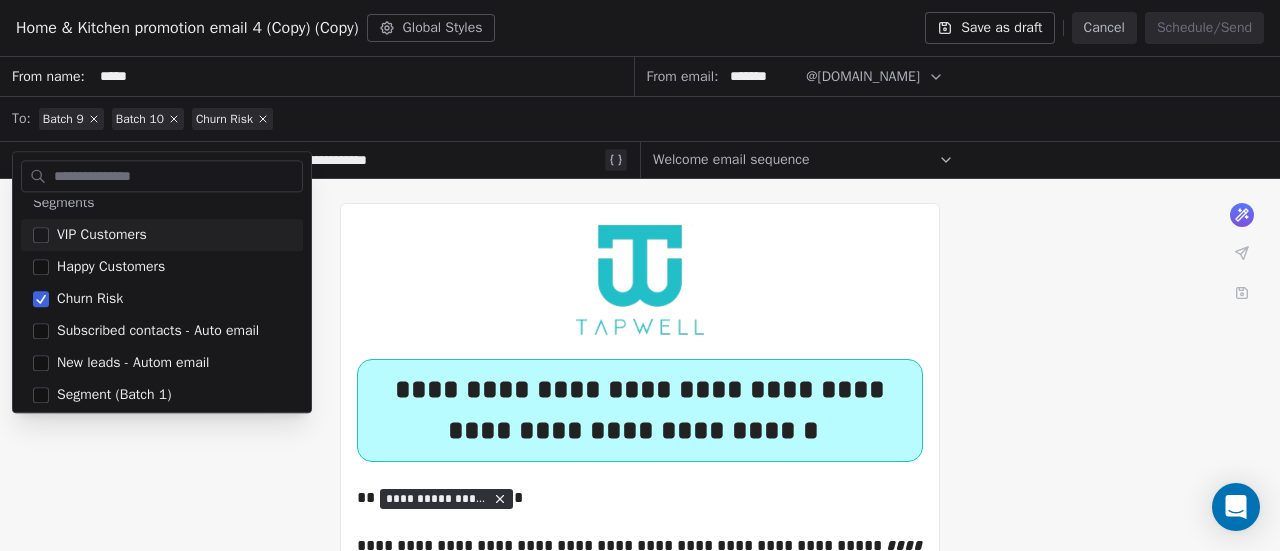 click on "Batch 9 Batch 10 Churn Risk" at bounding box center [653, 119] 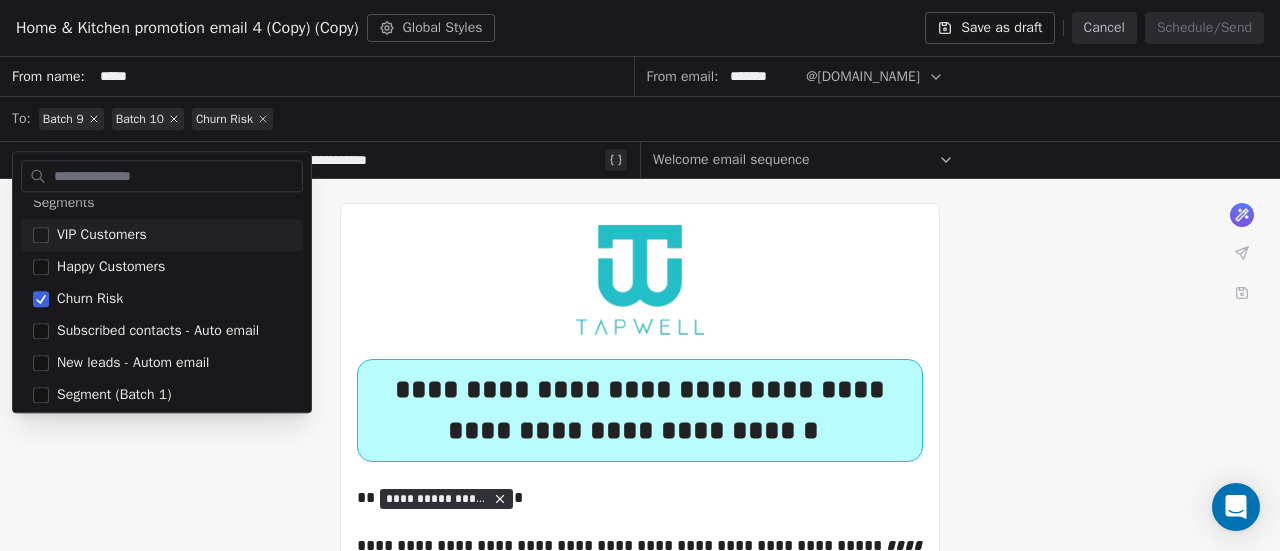 click 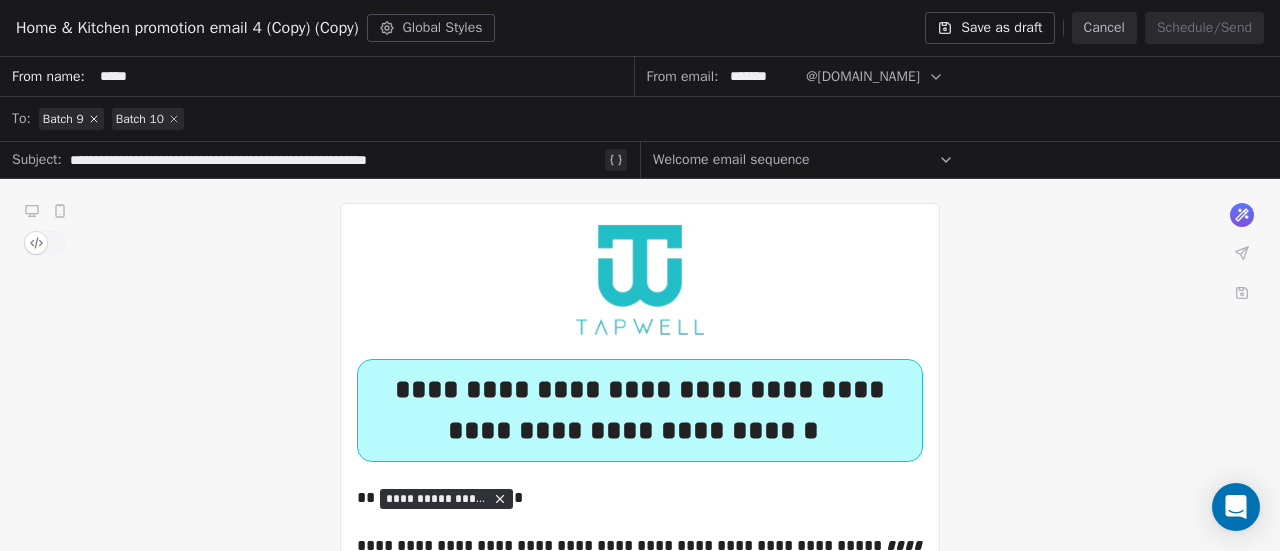click 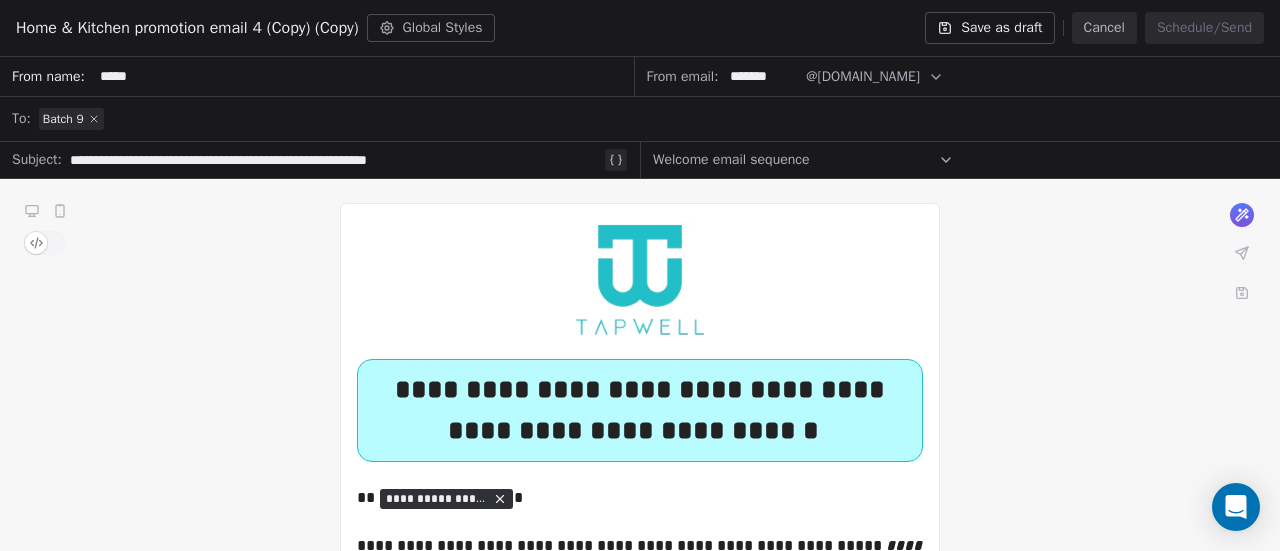 click 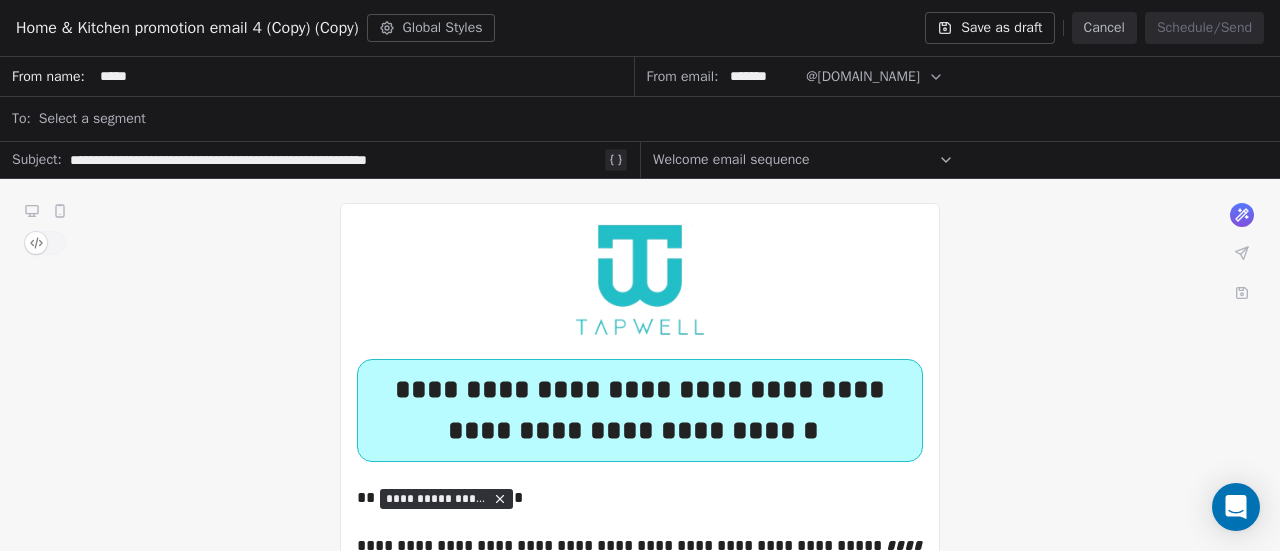 click on "Select a segment" at bounding box center [92, 119] 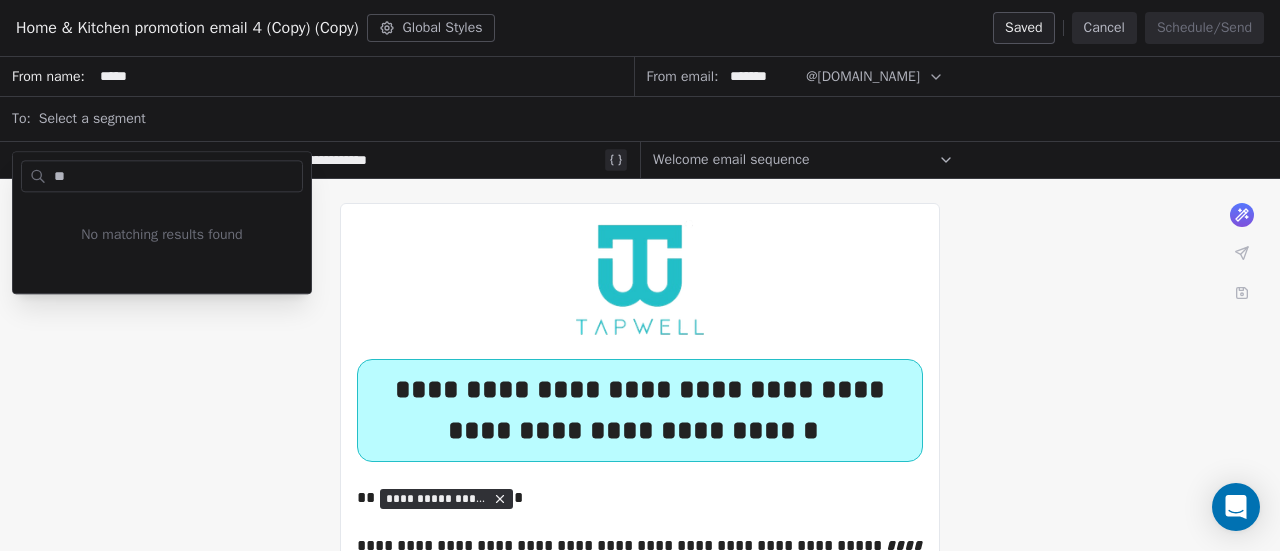 type on "*" 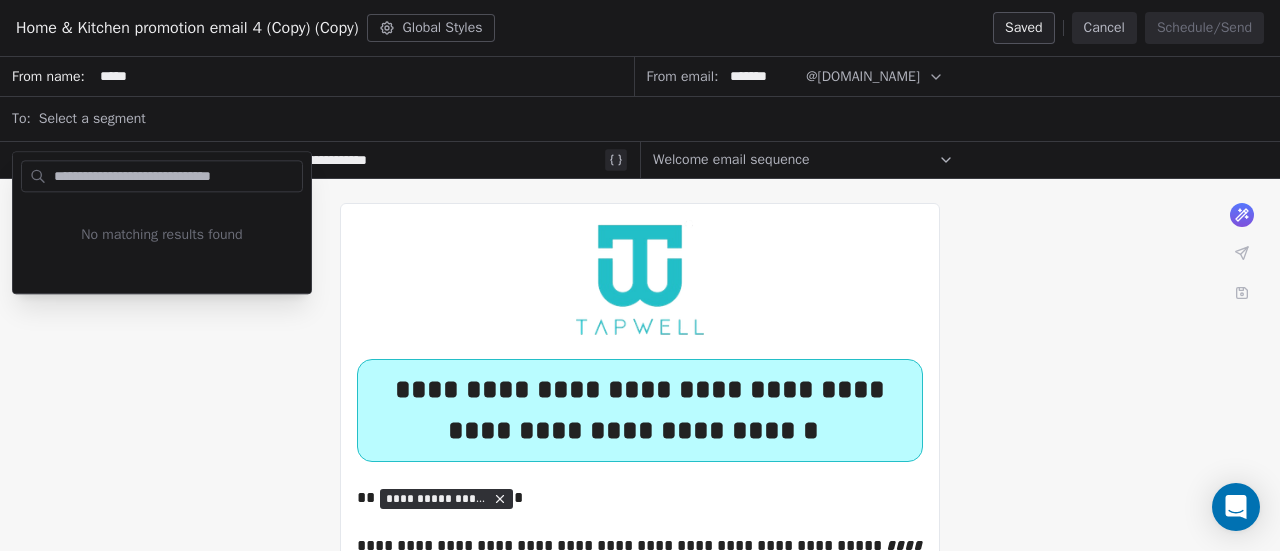 click on "**********" at bounding box center [176, 176] 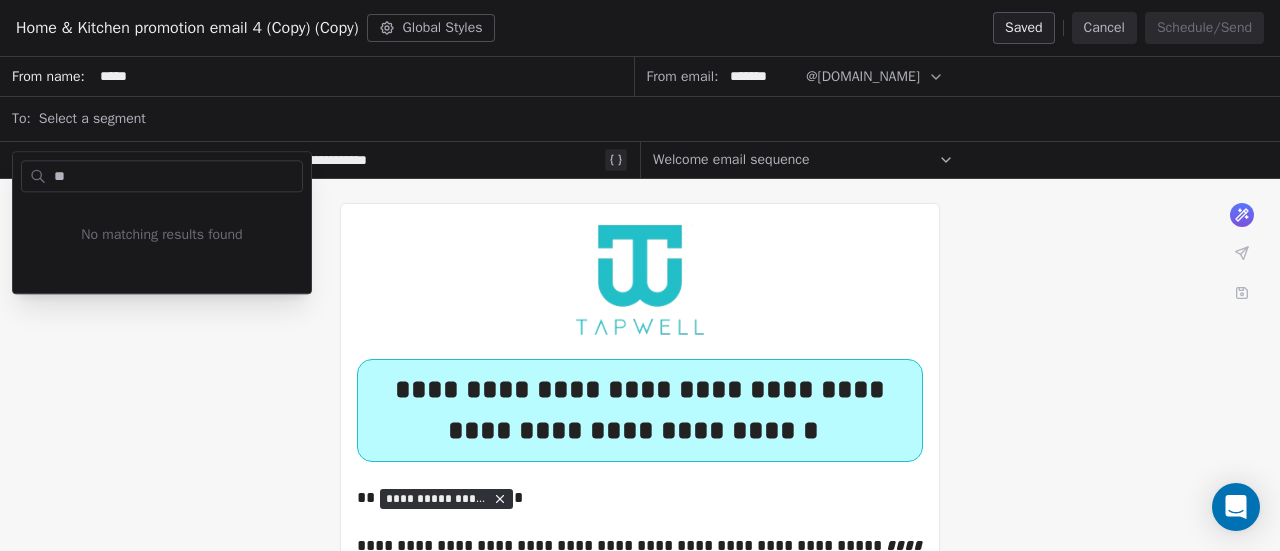 type on "*" 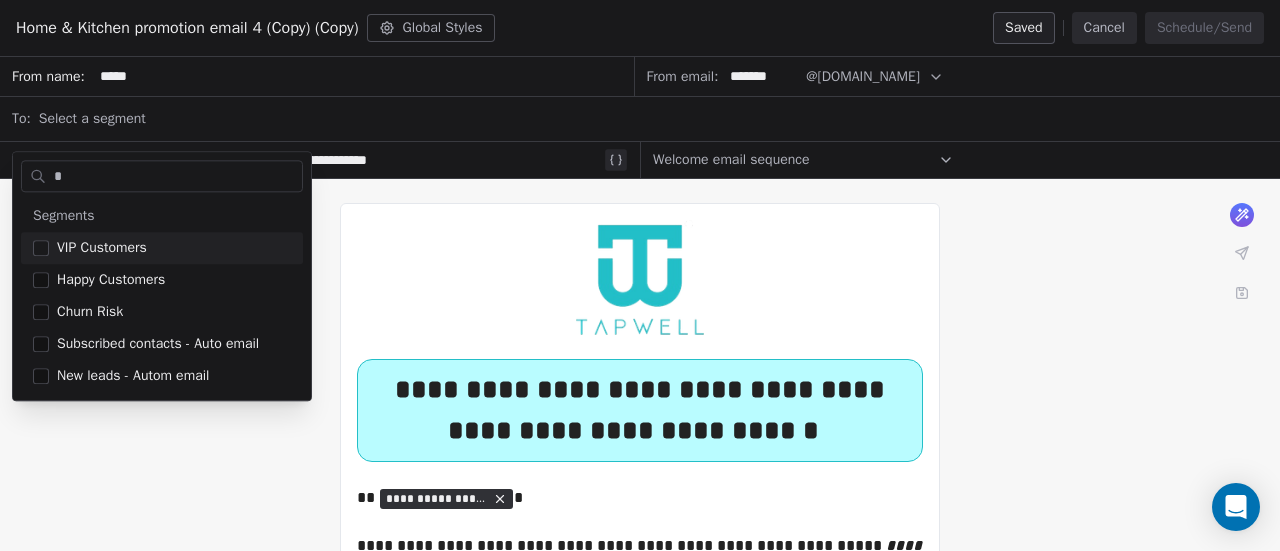 type 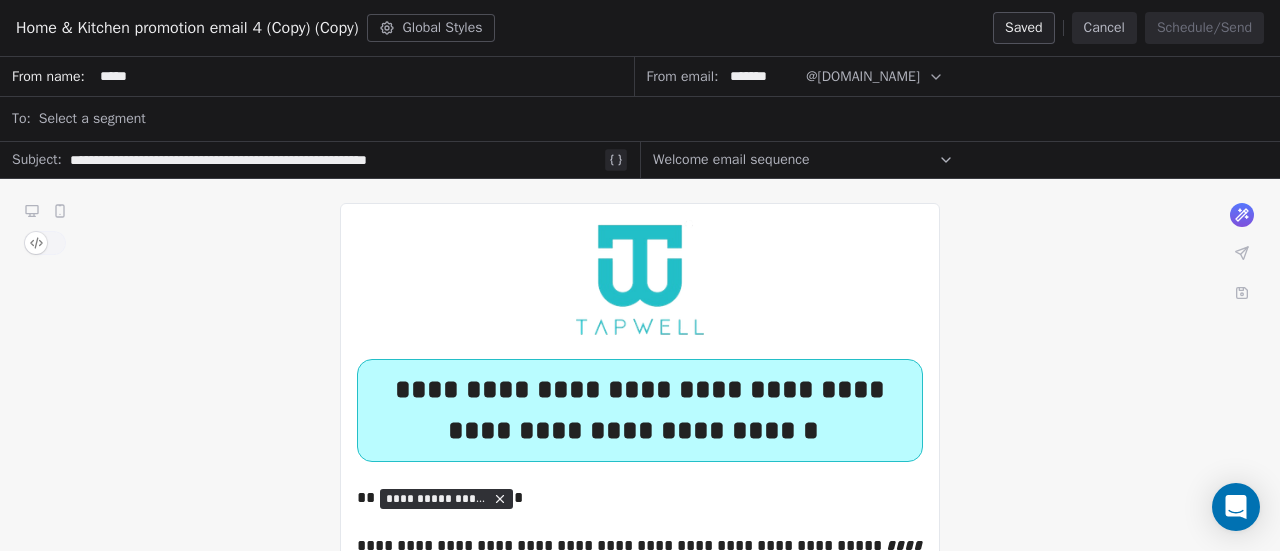 click on "Select a segment" at bounding box center [653, 119] 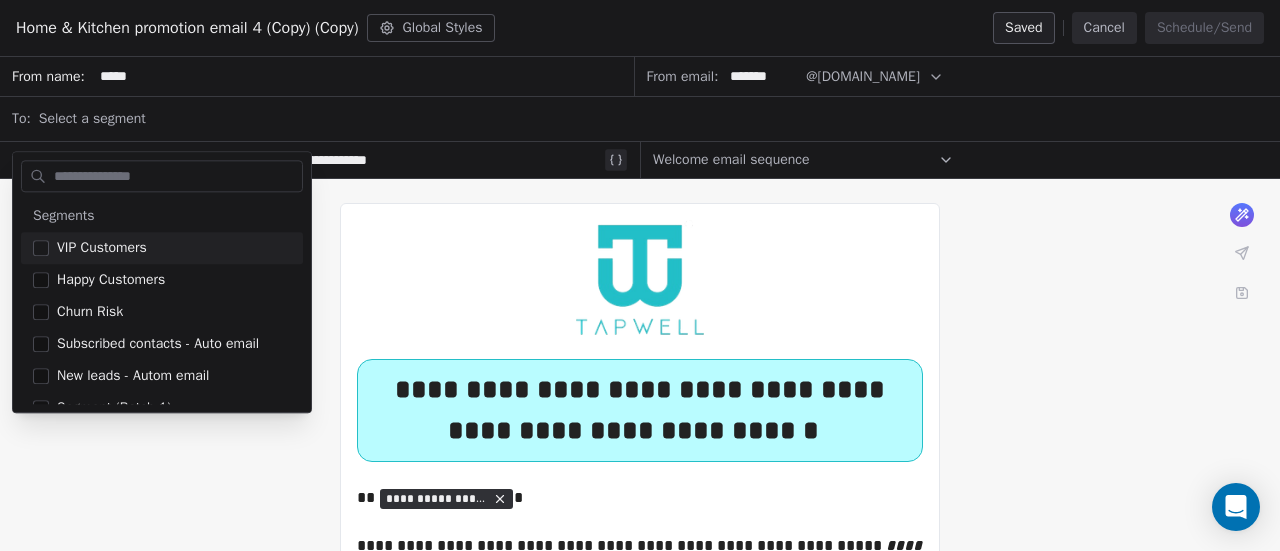 click on "Select a segment" at bounding box center (653, 119) 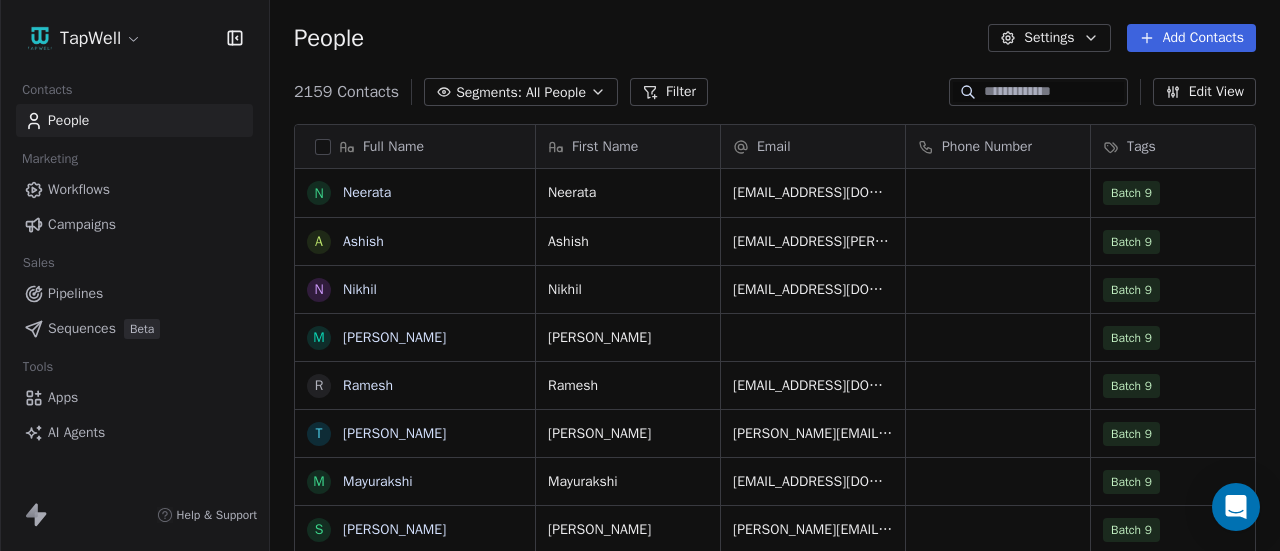 scroll, scrollTop: 16, scrollLeft: 16, axis: both 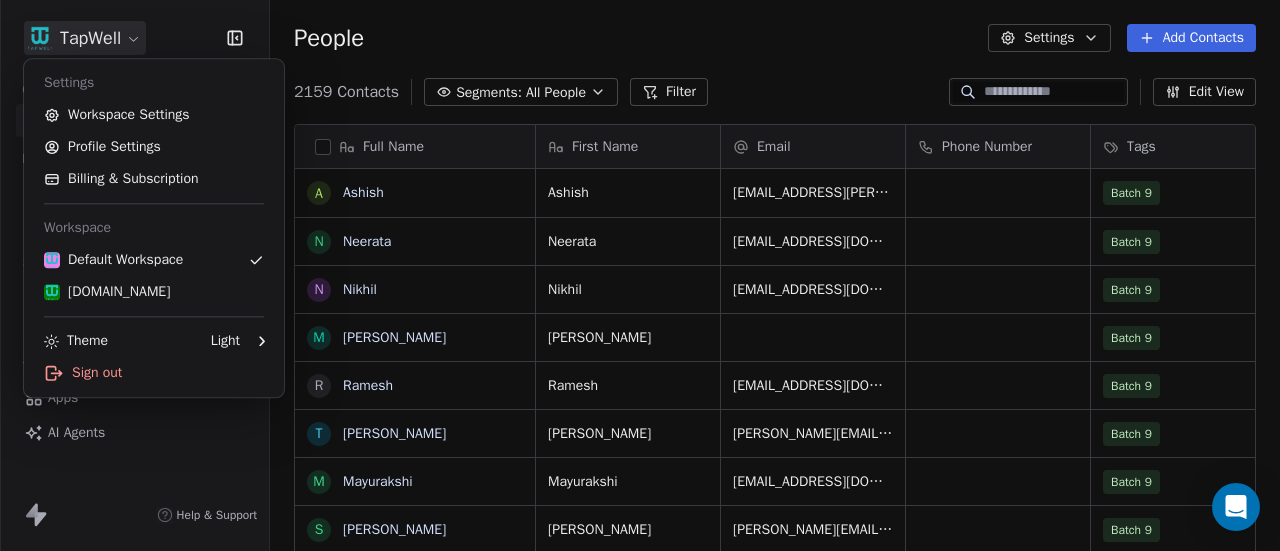 click on "TapWell Contacts People Marketing Workflows Campaigns Sales Pipelines Sequences Beta Tools Apps AI Agents Help & Support People Settings  Add Contacts 2159 Contacts Segments: All People Filter  Edit View Tag Add to Sequence Full Name A Ashish N Neerata N Nikhil M Mudassir R Ramesh T Tanushree M Mayurakshi S Sanchari t testing@responce.com r rashika@shivalikgroup.com j joseph S Sheetal Srivastava t testing@dashboard.com j jrod@gmail.com A Aniket N Nikhil K Karan G Gokul Krishnan D Dhruv s srigomathy narayanan K Kajal K Kartiki P Preeti H Harish M Mehak R Reema j juvicandlesandhampers@gmail.com S Snehal t test@working.com First Name Email Phone Number Tags Country Website Job Title Ashish ashish.lokhande@neoniche.com Batch 9 Neerata neerata.prabhakar@privacypillar.com Batch 9 Nikhil harshn09@gmail.com Batch 9 Mudassir Batch 9 Ramesh thiru.ramesh@araasfoods.com Batch 9 Tanushree tanushree@unboxed.in Batch 9 Mayurakshi mayurakshi.jayasi@c2perform.com Batch 9 Sanchari sanchari.pait@branch.co Batch 9 joseph Karan" at bounding box center [640, 275] 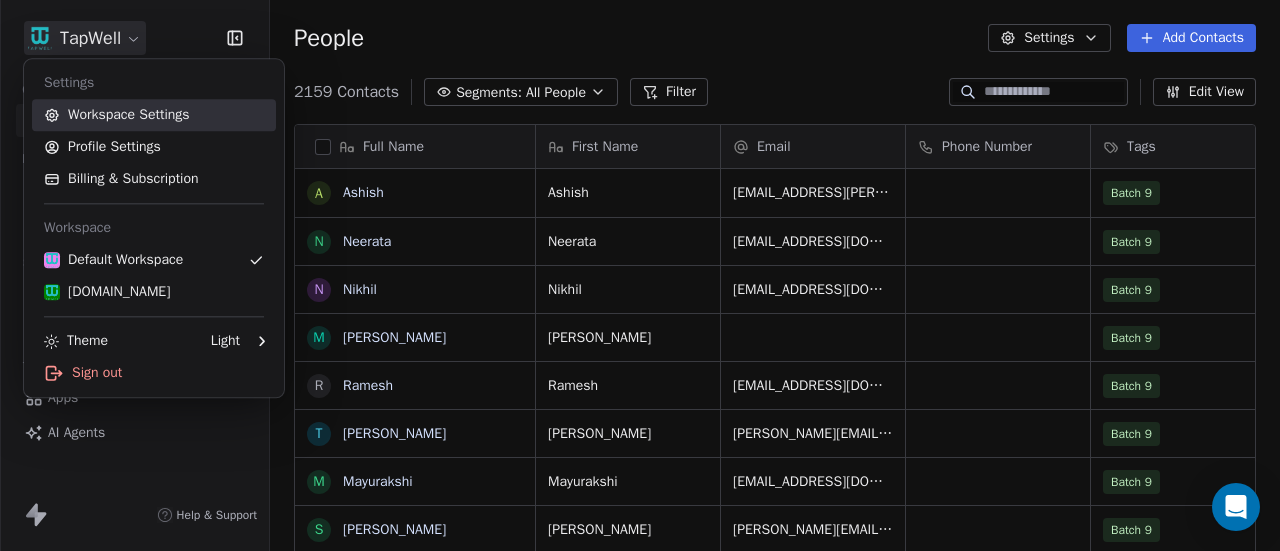 click on "Workspace Settings" at bounding box center [154, 115] 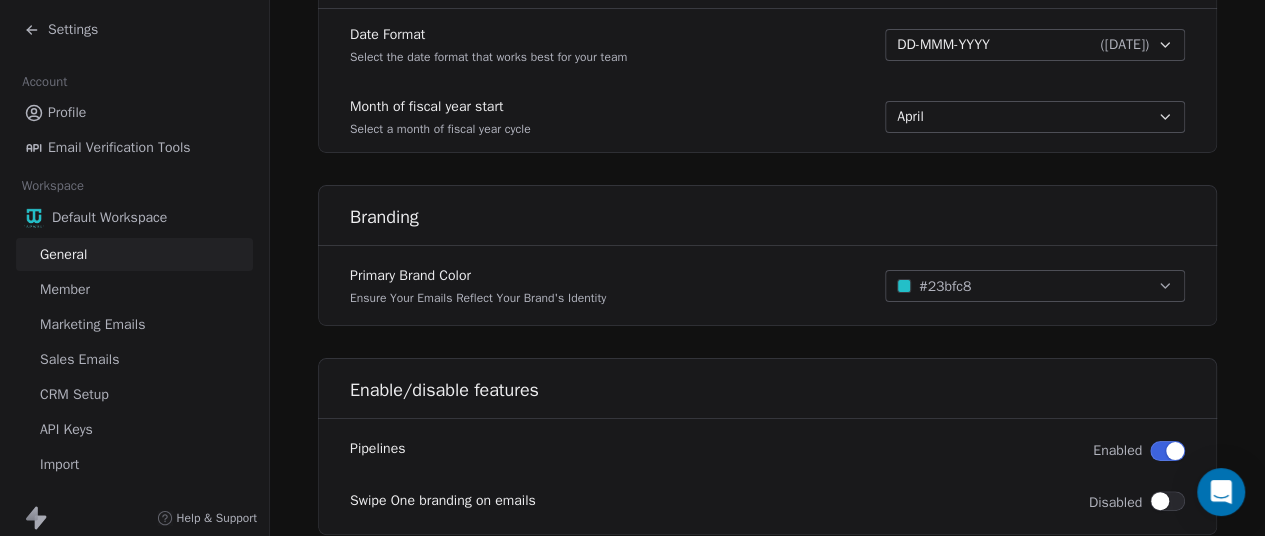 scroll, scrollTop: 1159, scrollLeft: 0, axis: vertical 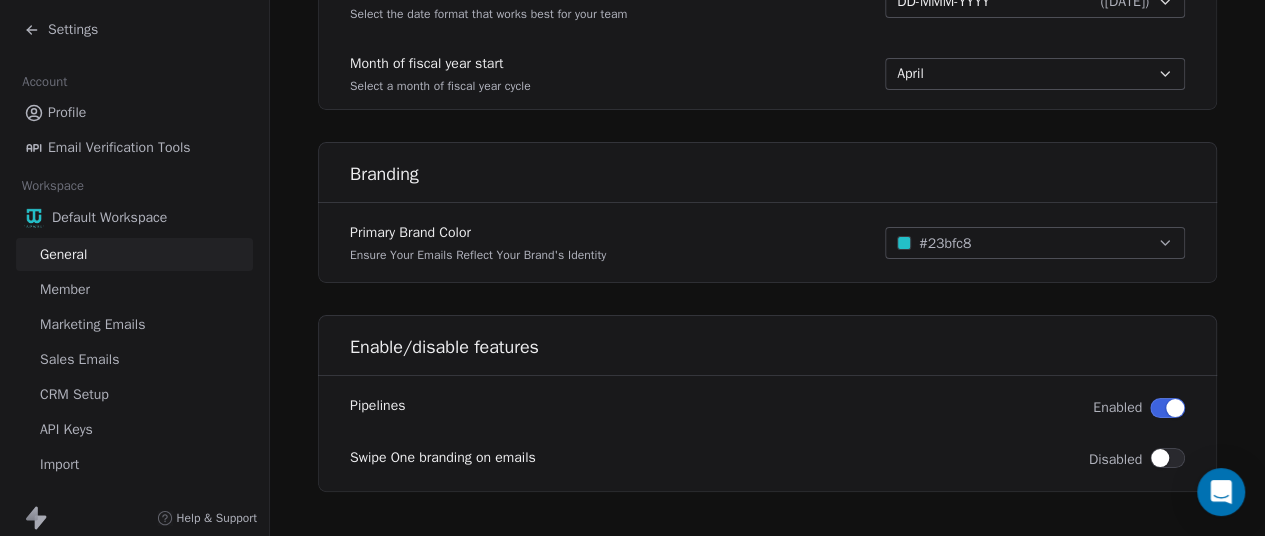 click on "Default Workspace" at bounding box center (134, 218) 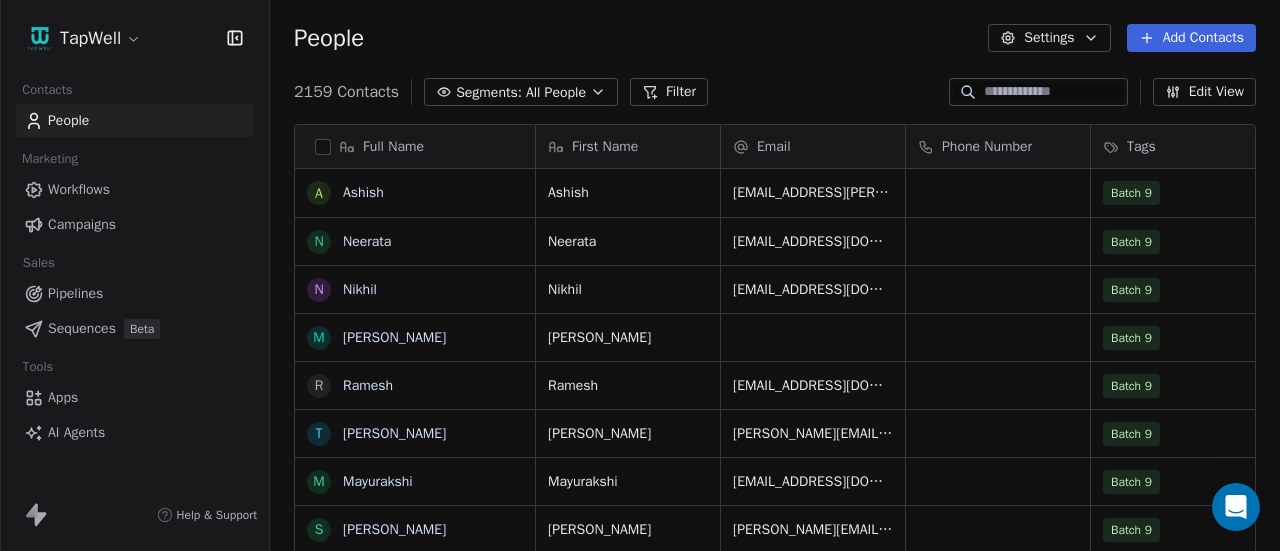 scroll, scrollTop: 16, scrollLeft: 16, axis: both 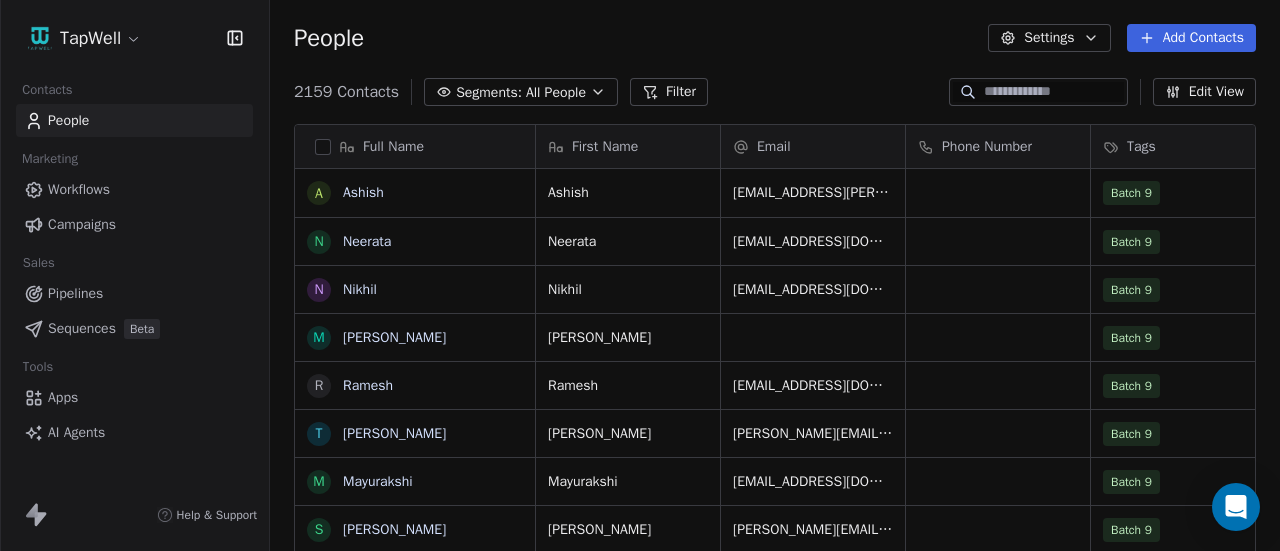 click on "Campaigns" at bounding box center [82, 224] 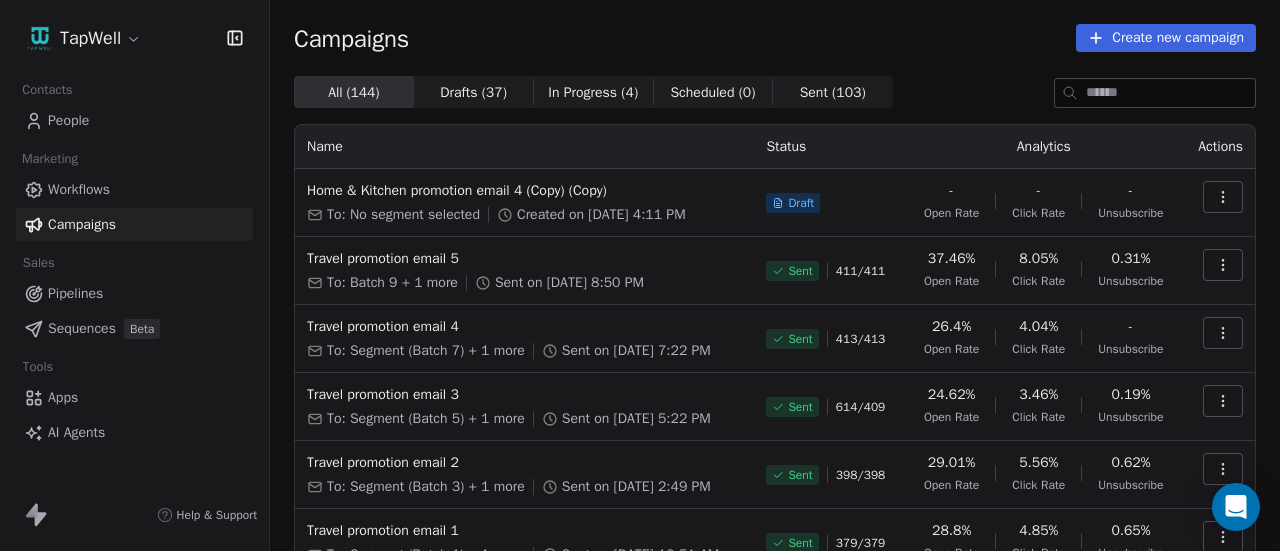 click at bounding box center (1223, 197) 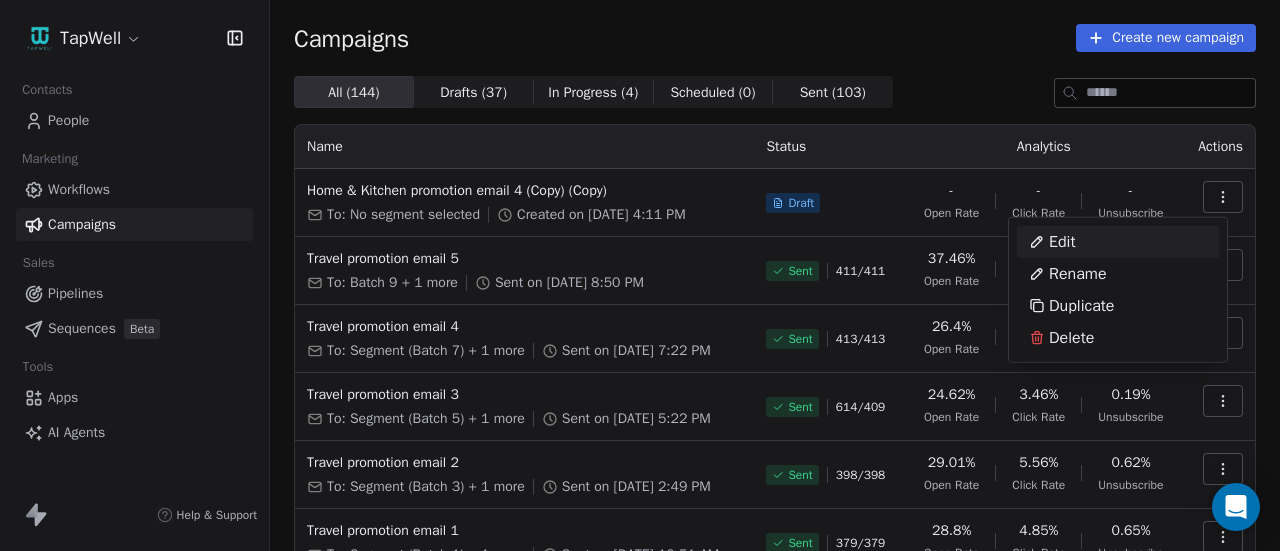 click on "Edit" at bounding box center [1062, 242] 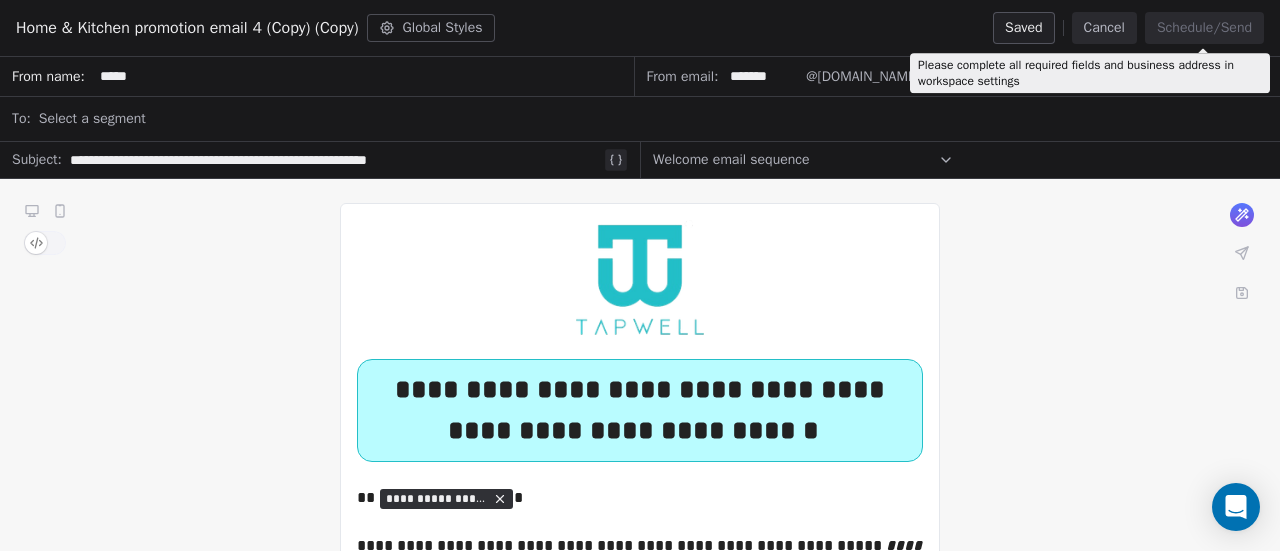 click on "Home & Kitchen promotion email 4 (Copy) (Copy)  Global Styles Saved Cancel Schedule/Send" at bounding box center (640, 28) 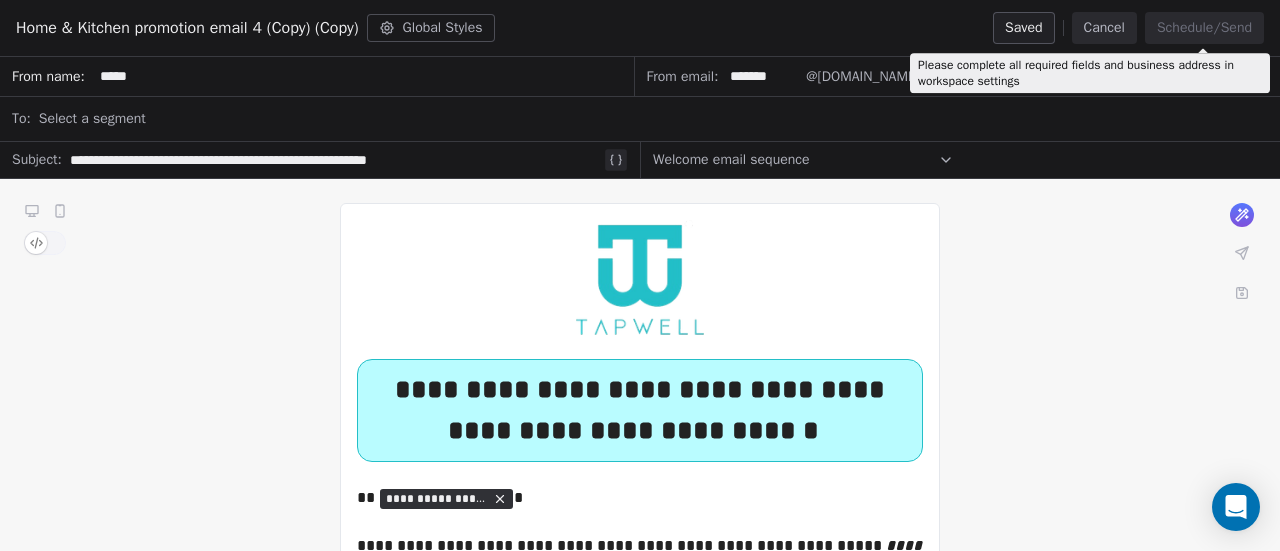 drag, startPoint x: 1198, startPoint y: 27, endPoint x: 1241, endPoint y: 254, distance: 231.03679 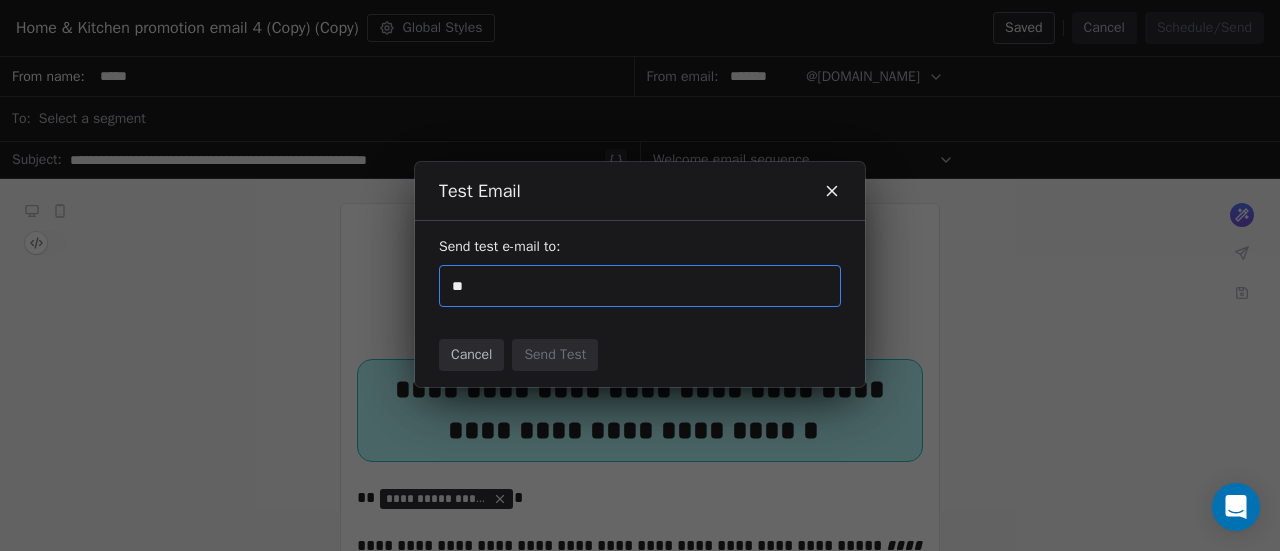 type on "*" 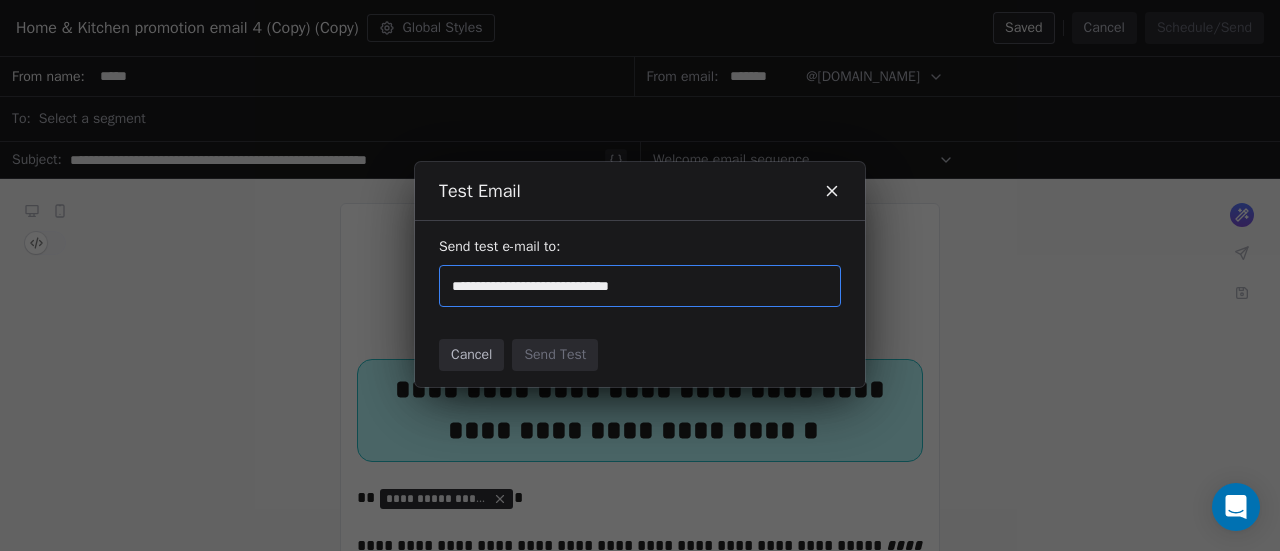 type on "**********" 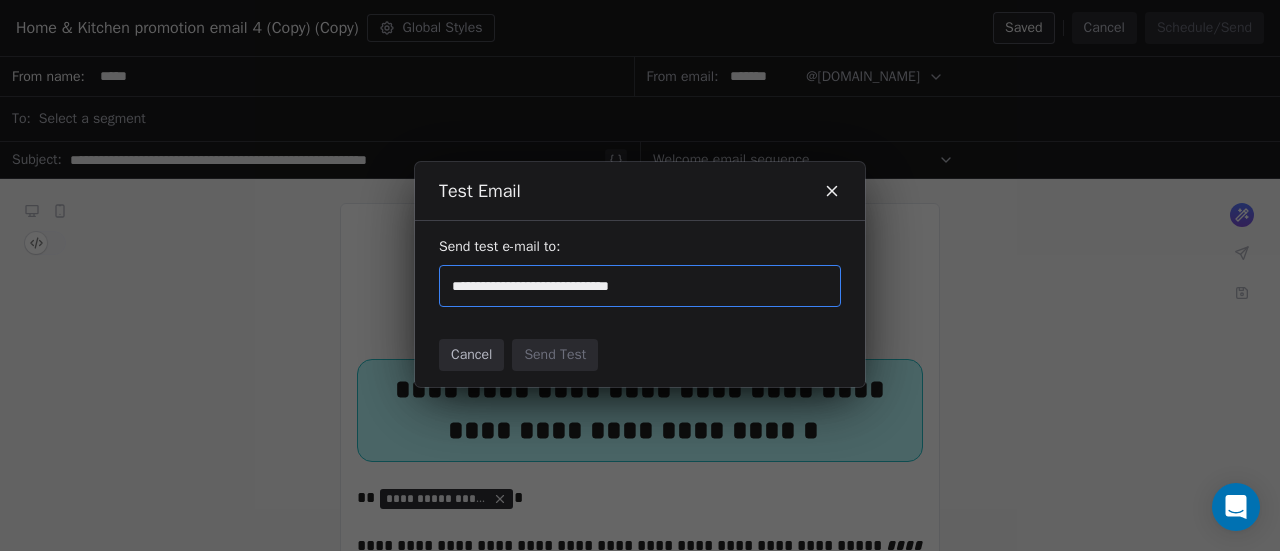 type 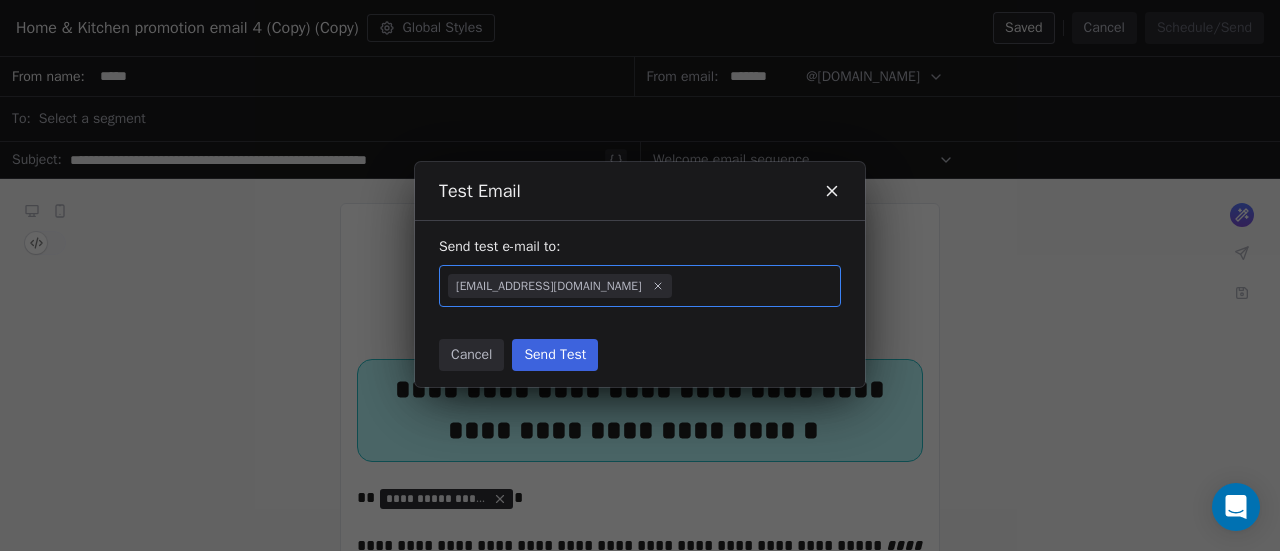 click on "Cancel Send Test" at bounding box center [640, 355] 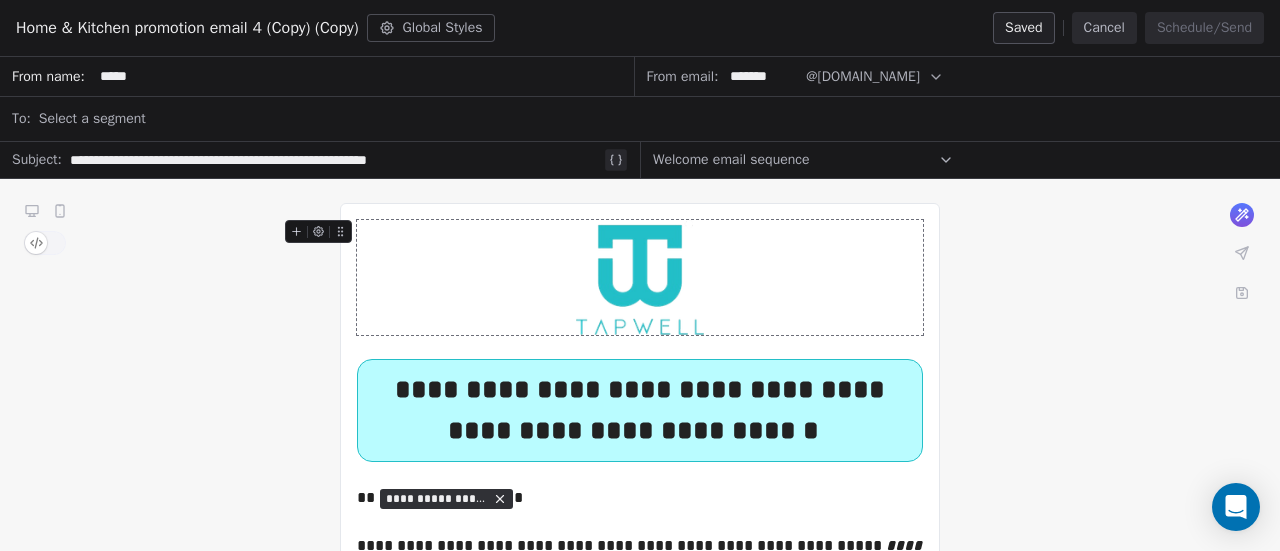 click on "*******" at bounding box center [762, 76] 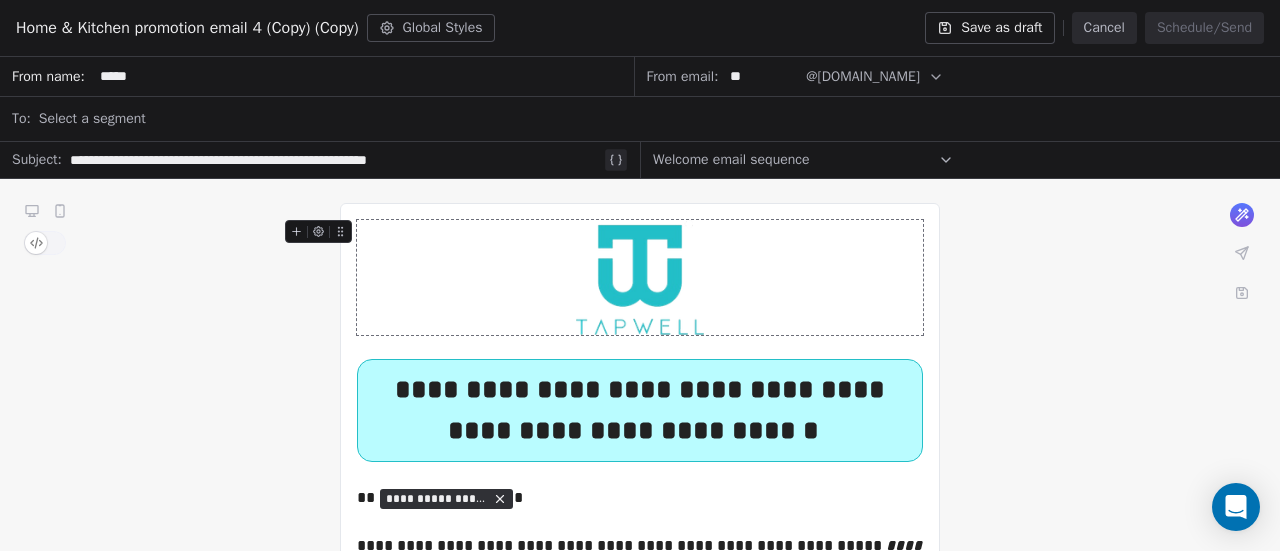 type on "*" 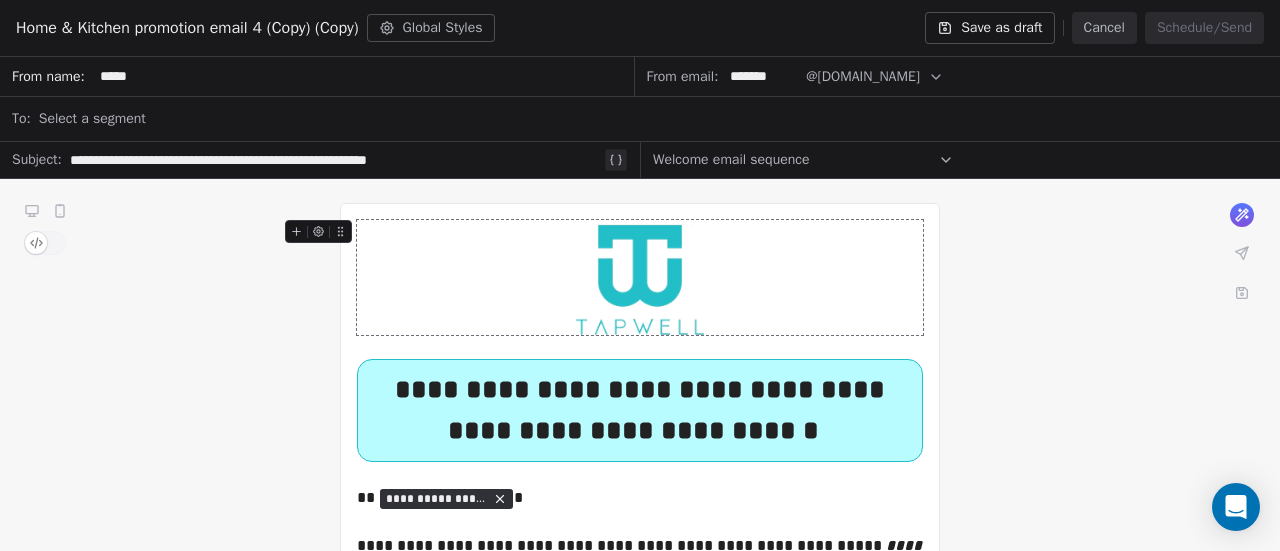 type on "*******" 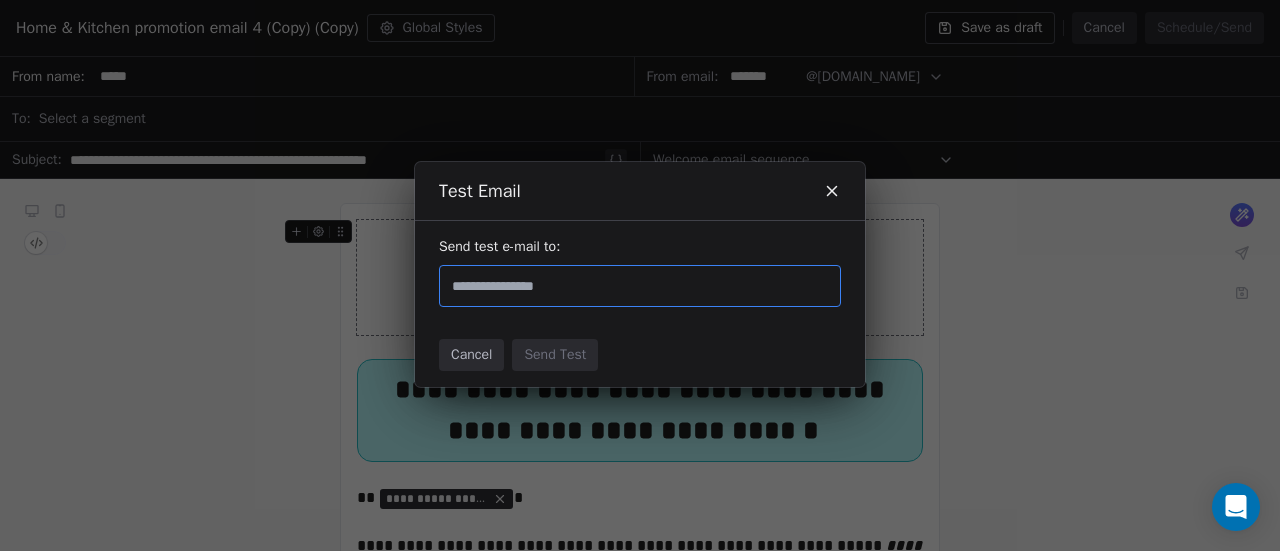 click at bounding box center (640, 286) 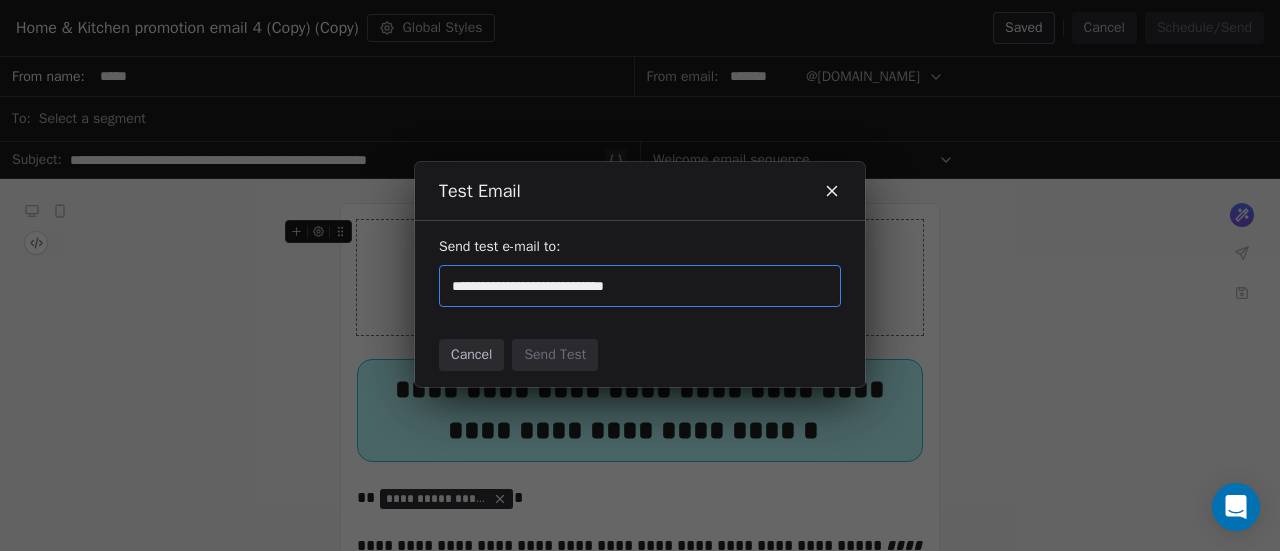 type on "**********" 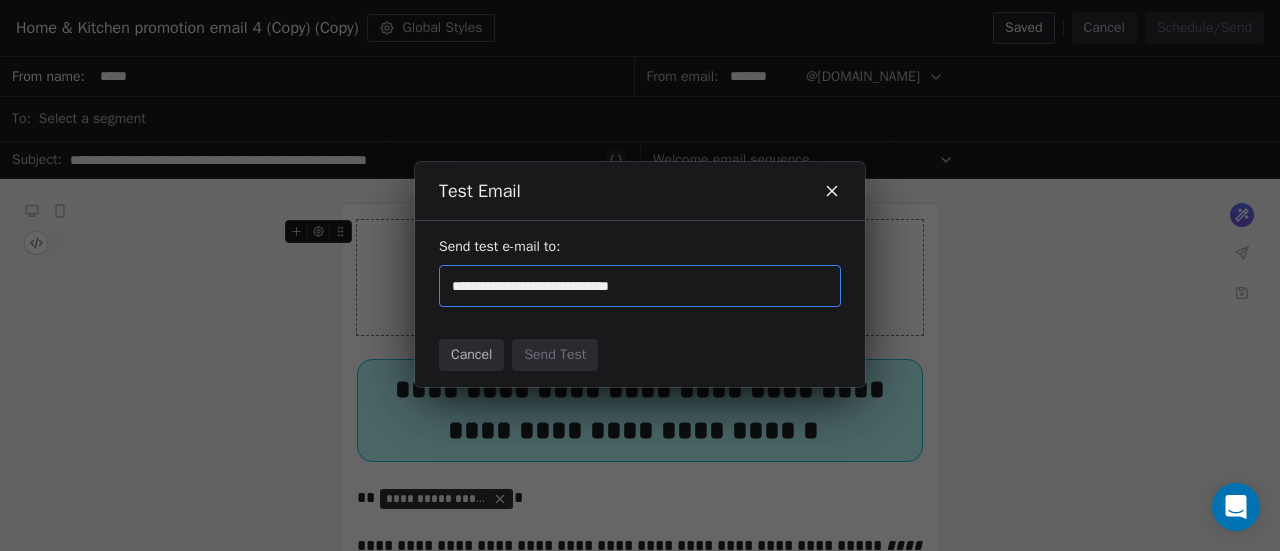 click on "**********" at bounding box center [640, 286] 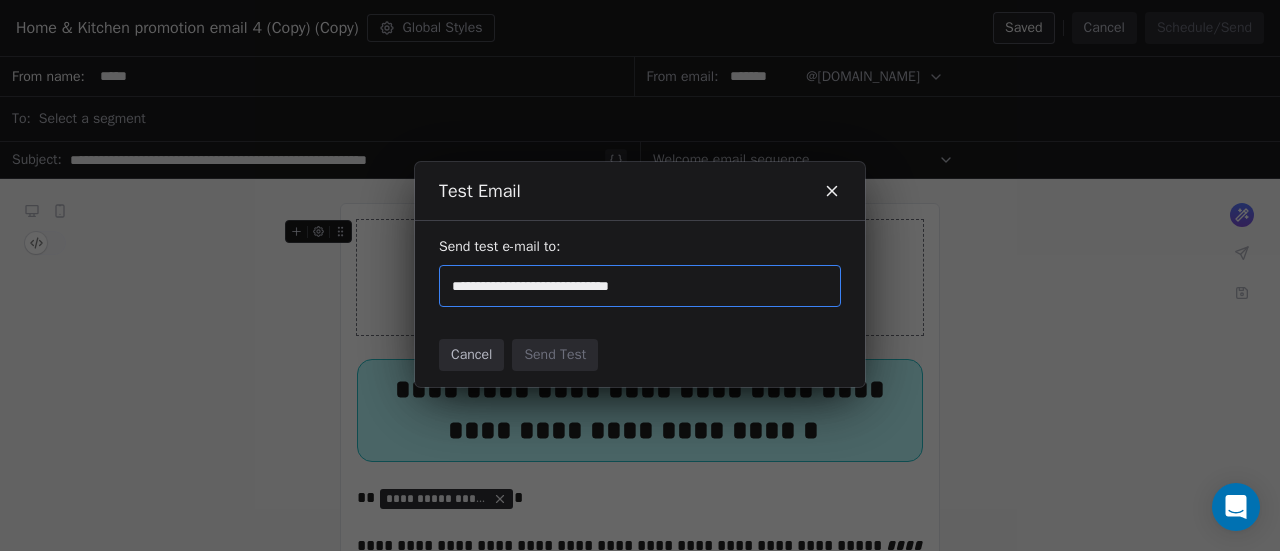 type 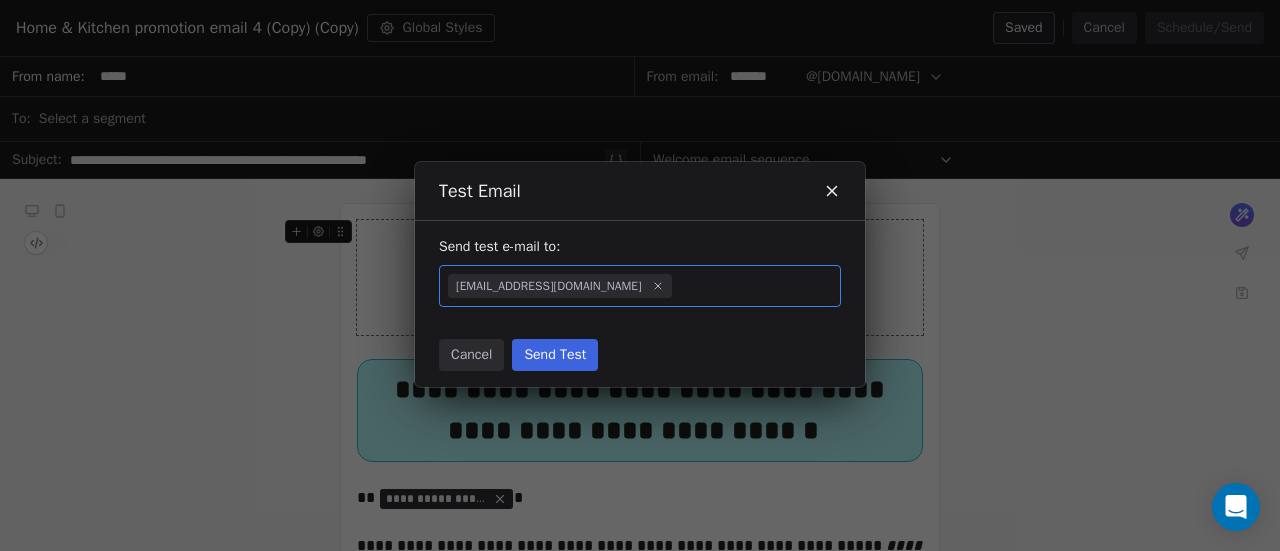 click on "Send Test" at bounding box center [555, 355] 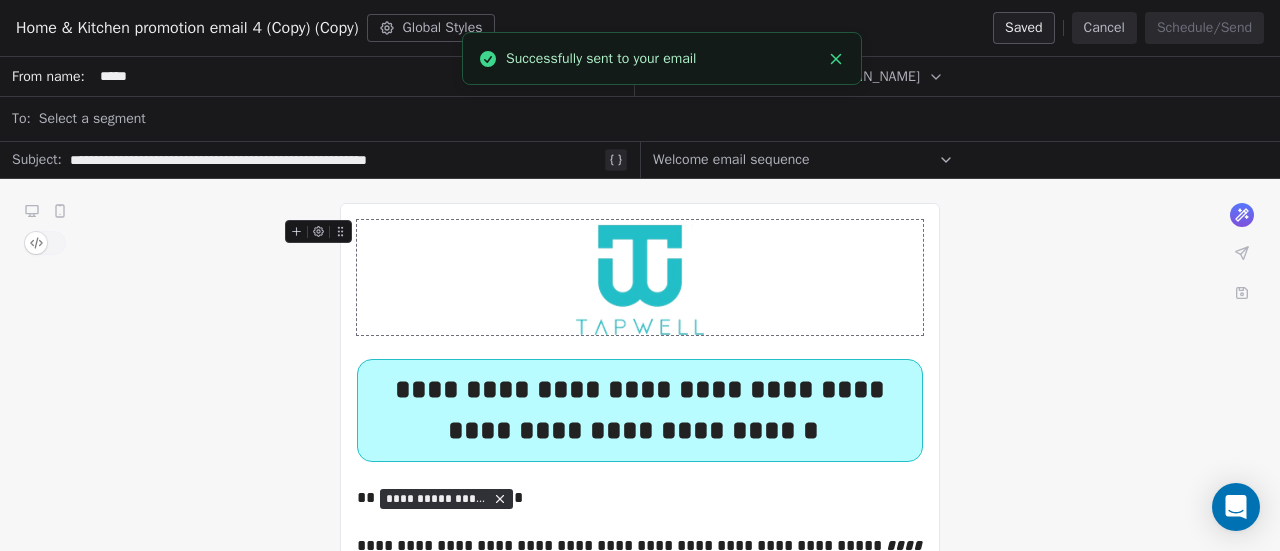 click on "Successfully sent to your email" at bounding box center (662, 58) 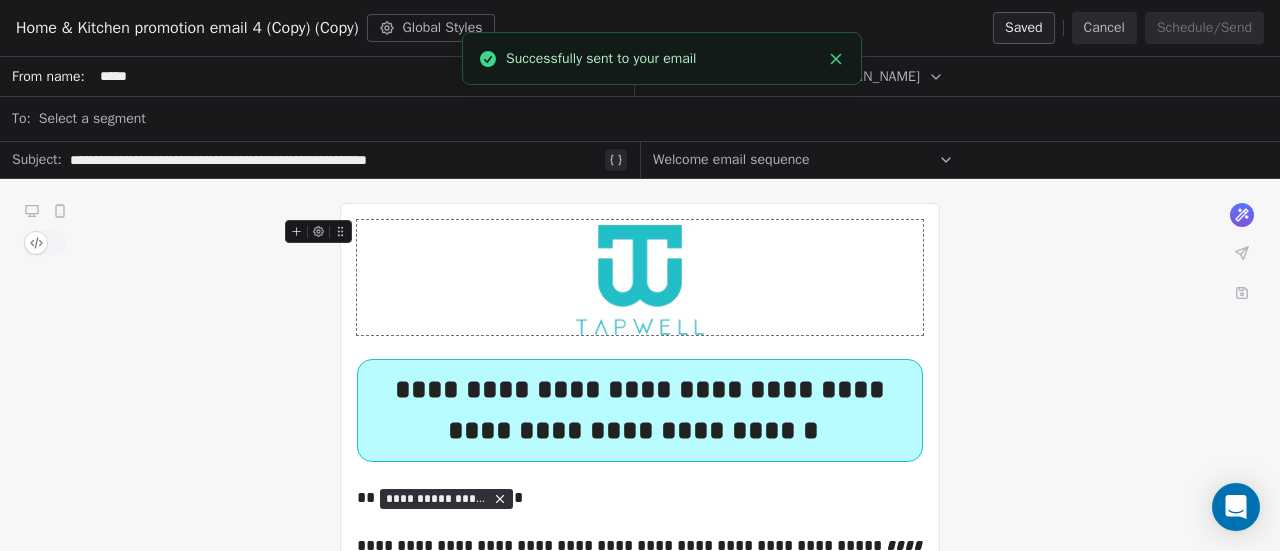 click 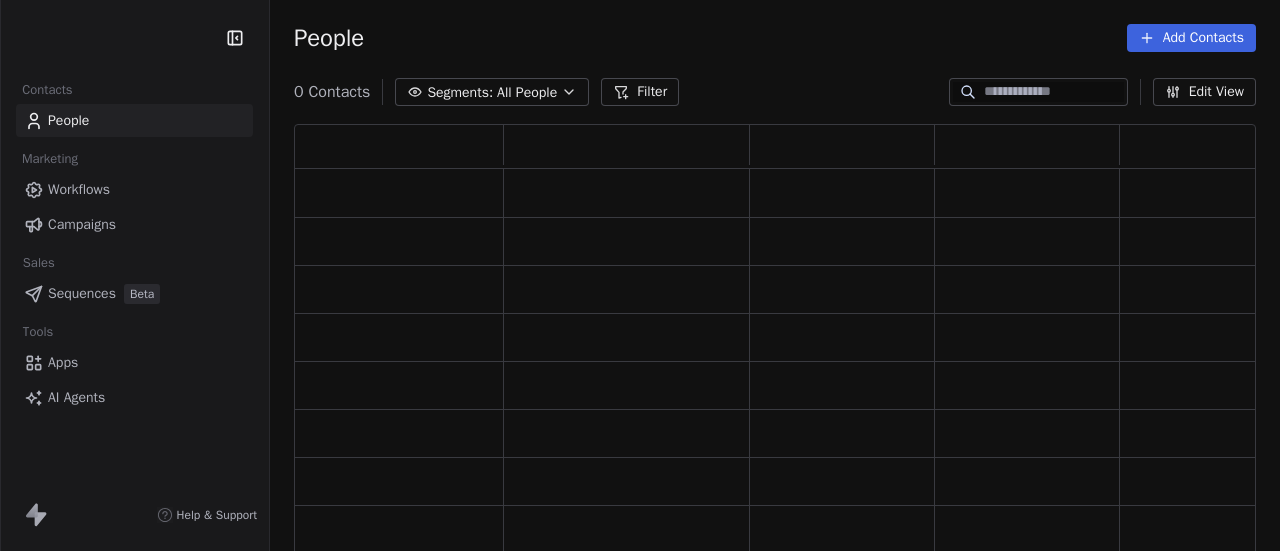 scroll, scrollTop: 0, scrollLeft: 0, axis: both 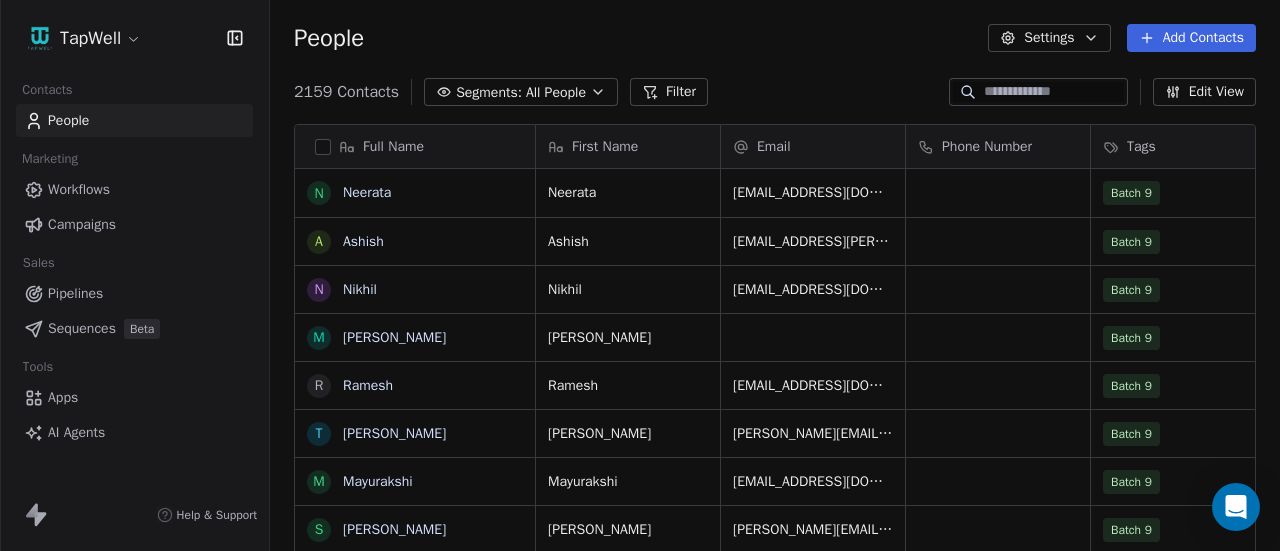 click on "Campaigns" at bounding box center [134, 224] 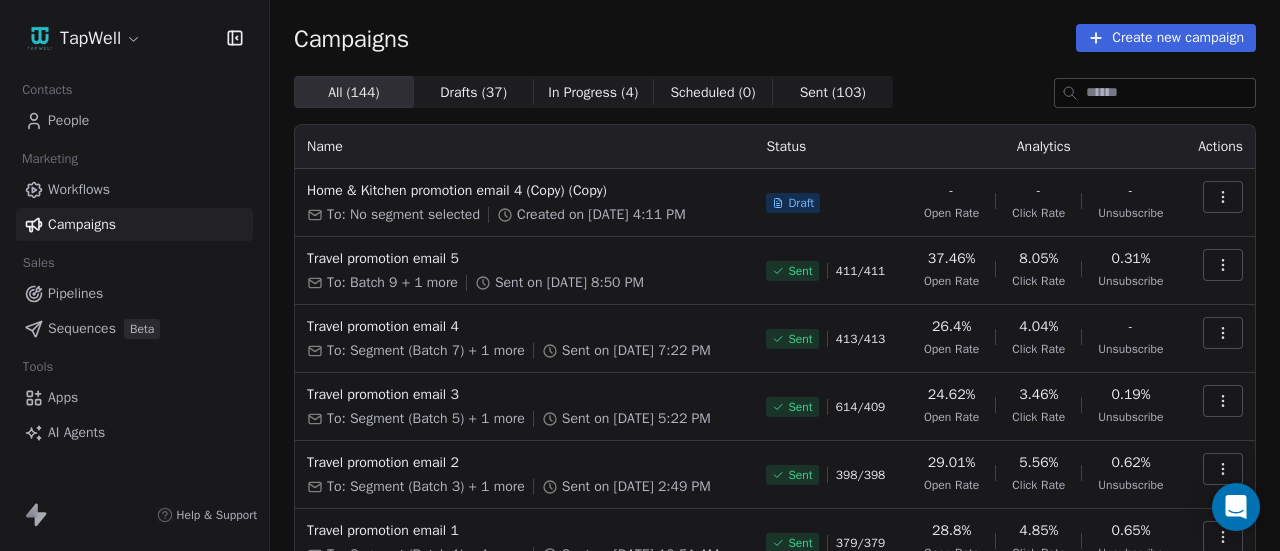 click on "Created on [DATE] 4:11 PM" at bounding box center [601, 215] 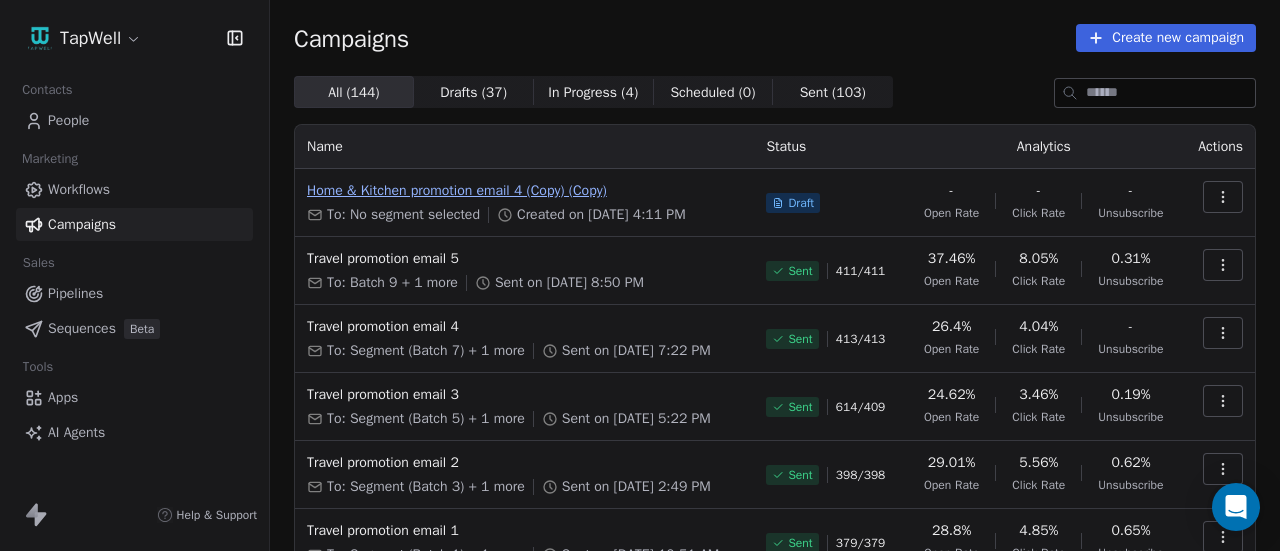 click on "Home & Kitchen promotion email 4 (Copy) (Copy)" at bounding box center [524, 191] 